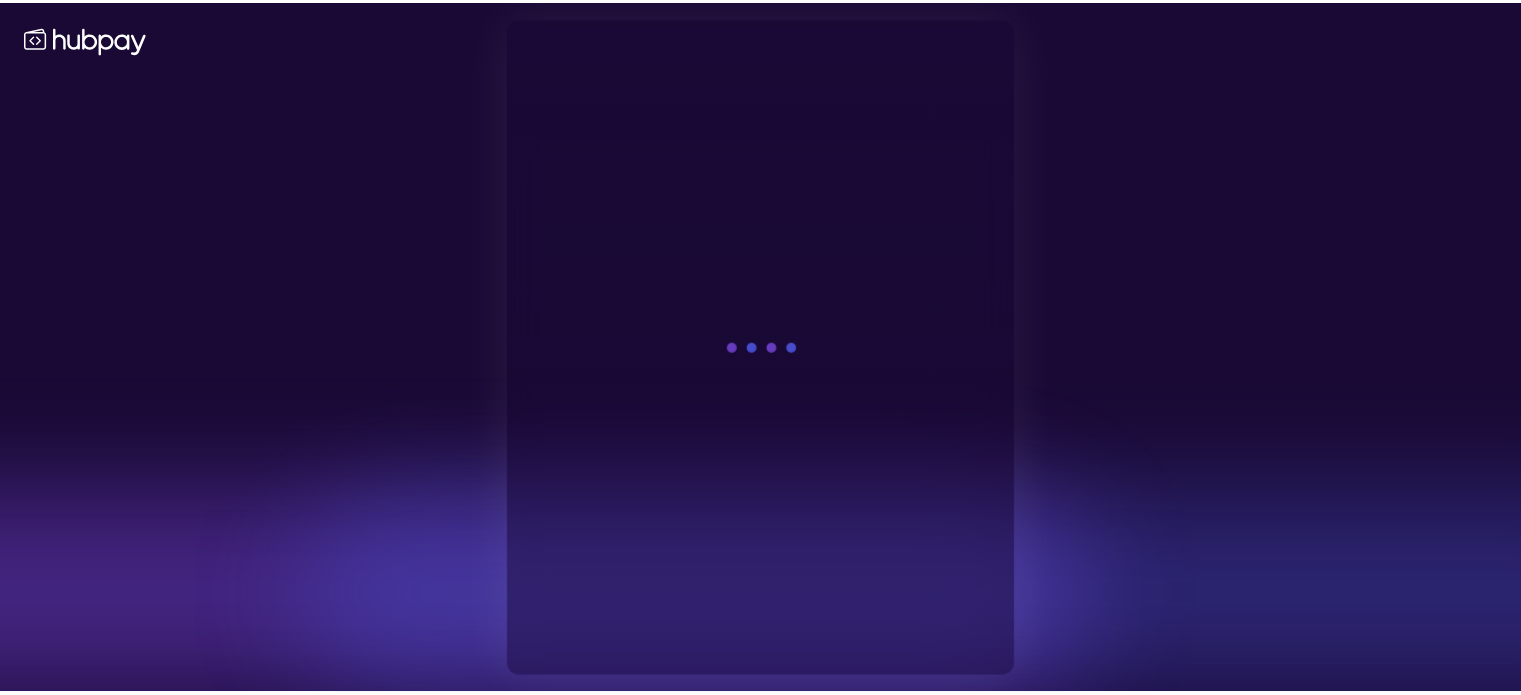 scroll, scrollTop: 0, scrollLeft: 0, axis: both 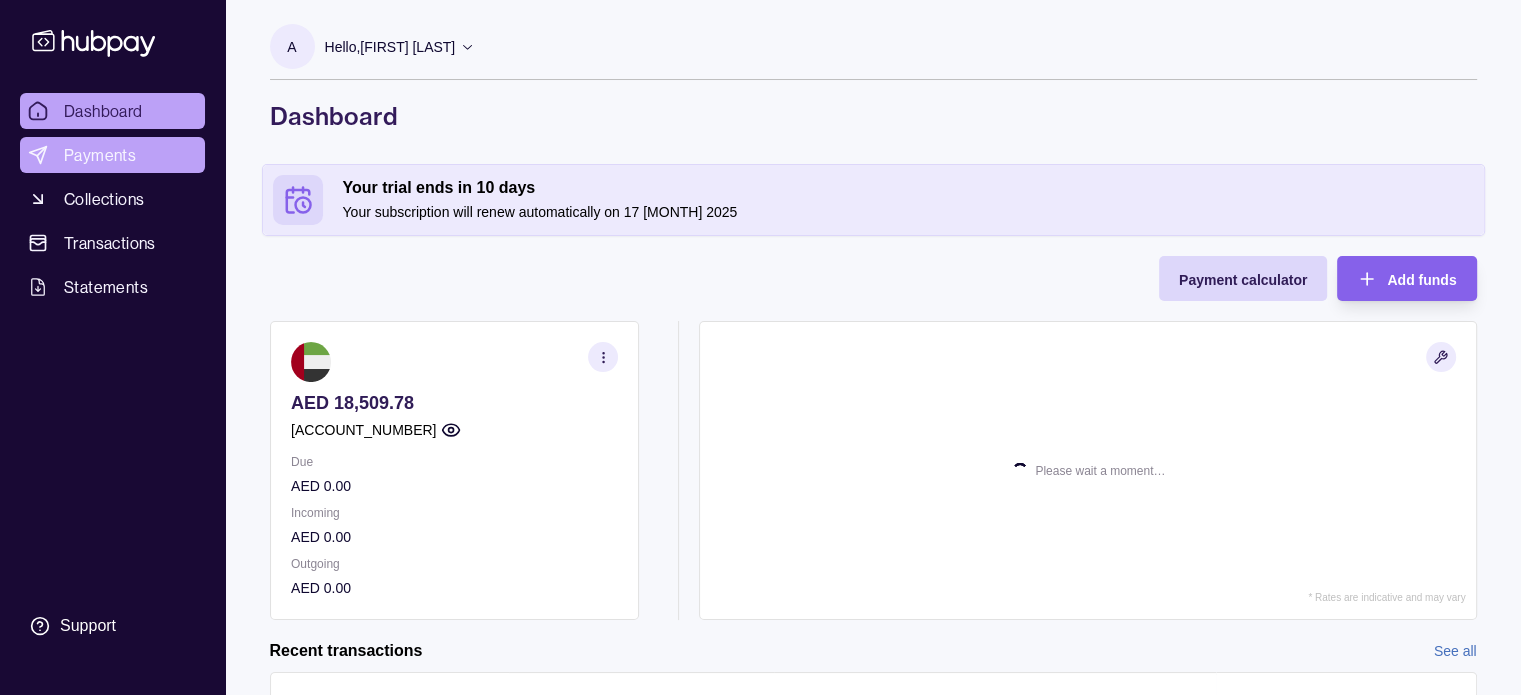 click on "Payments" at bounding box center [100, 155] 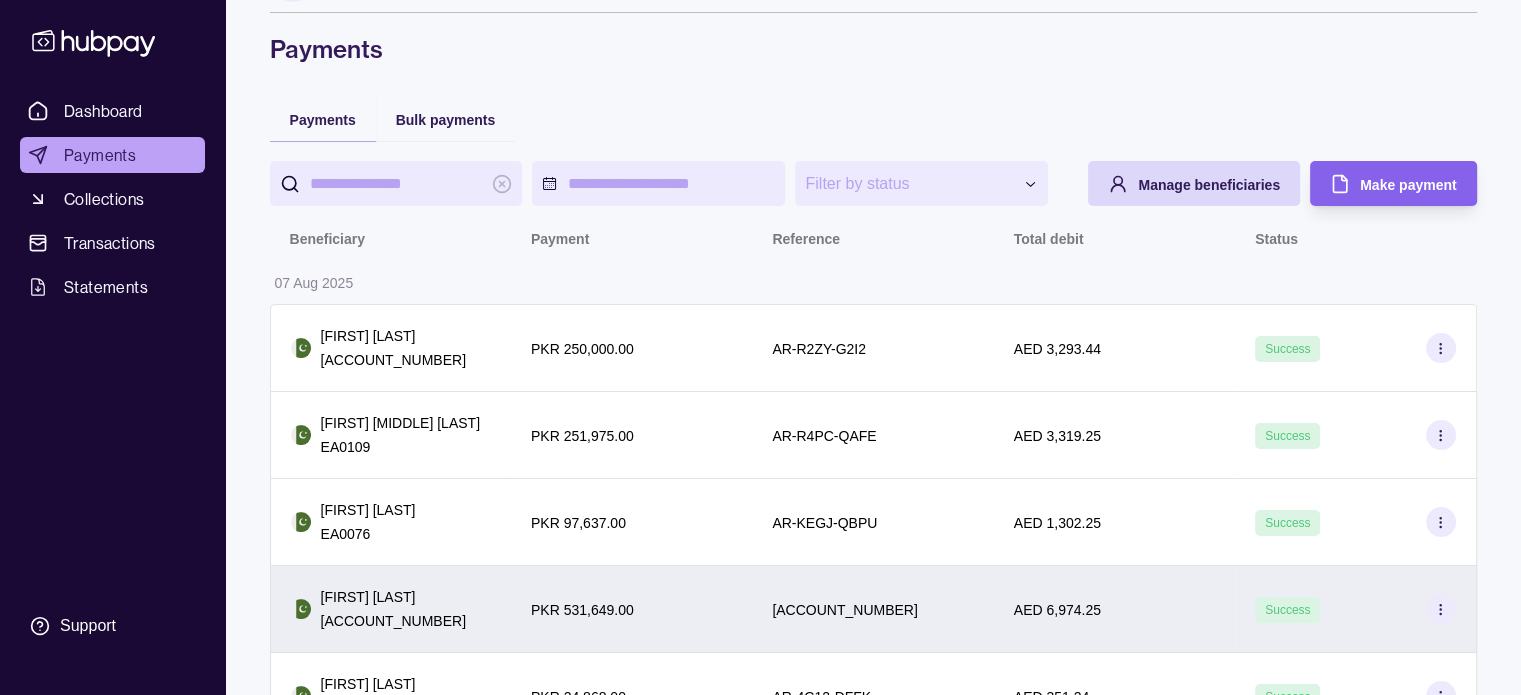 scroll, scrollTop: 0, scrollLeft: 0, axis: both 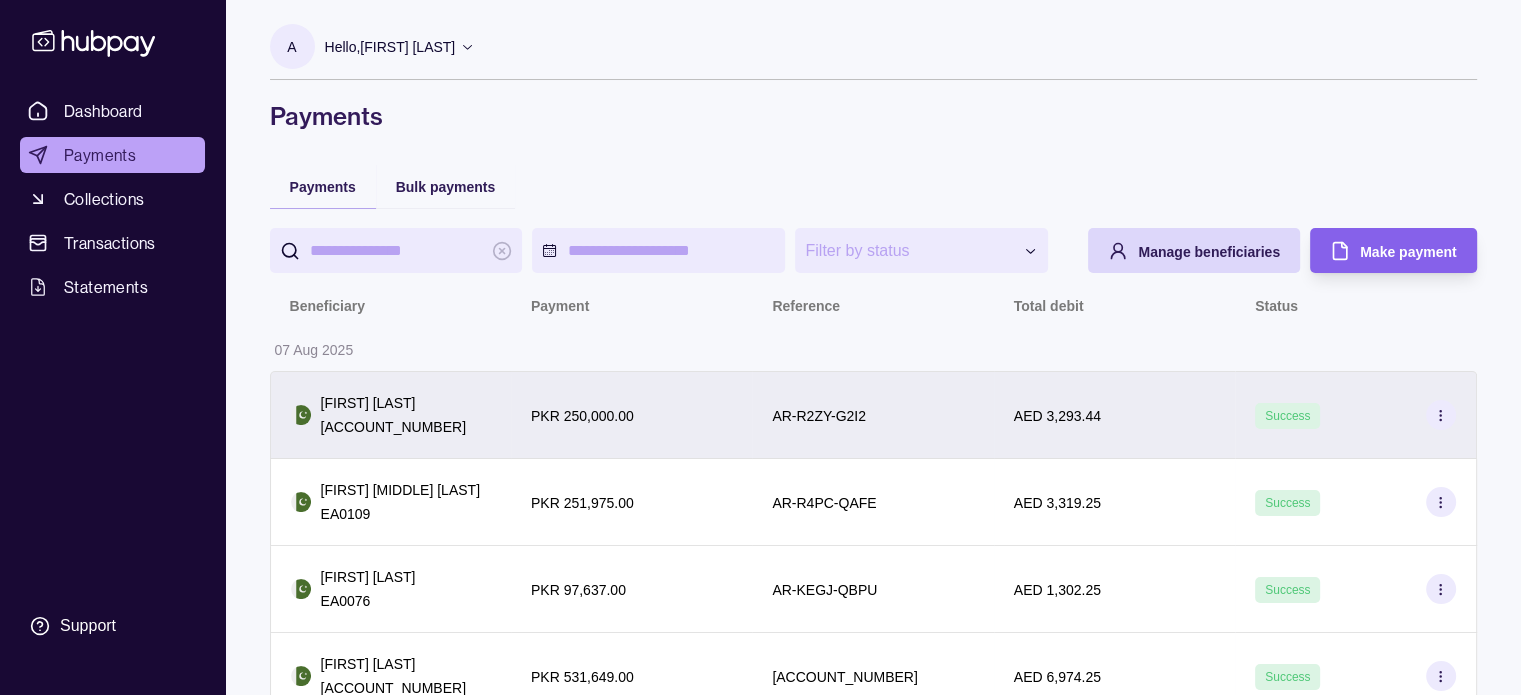 click on "[FIRST] [LAST]" at bounding box center [393, 403] 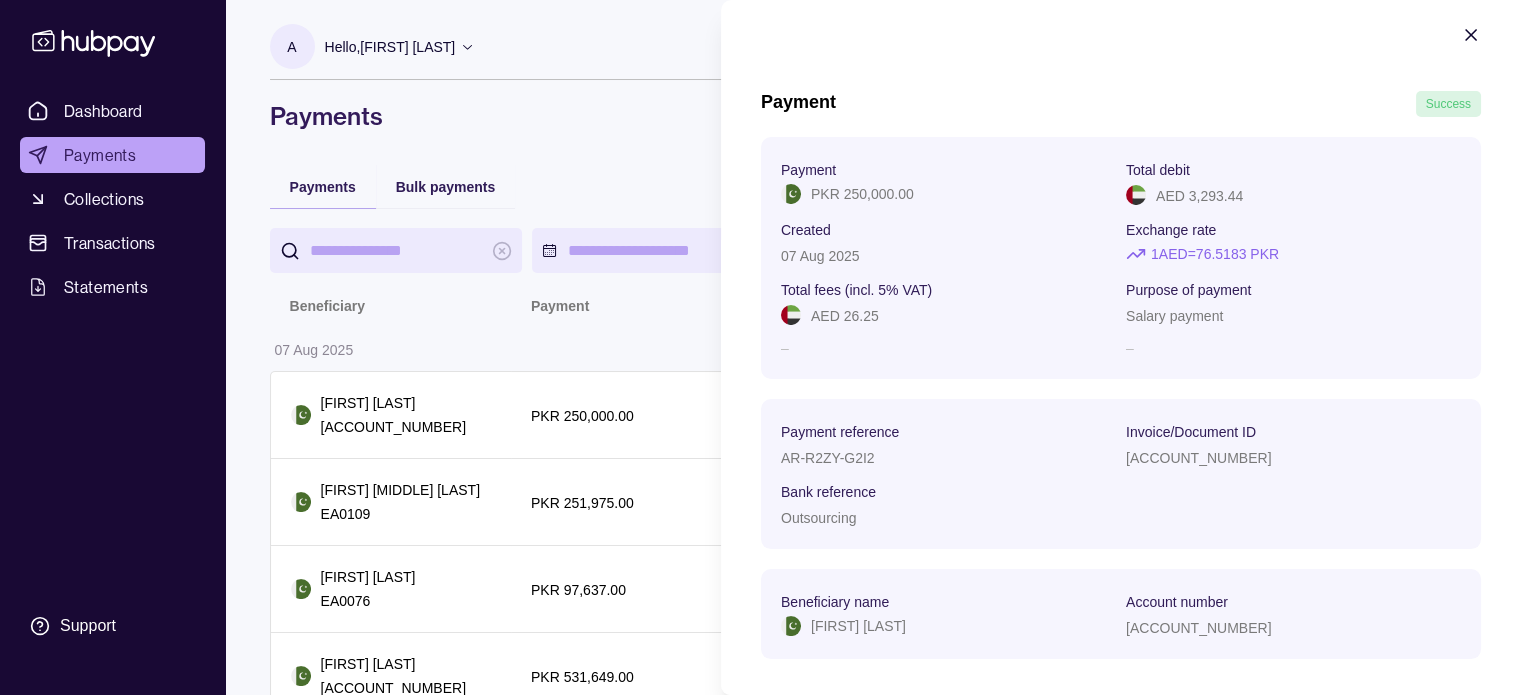 scroll, scrollTop: 0, scrollLeft: 0, axis: both 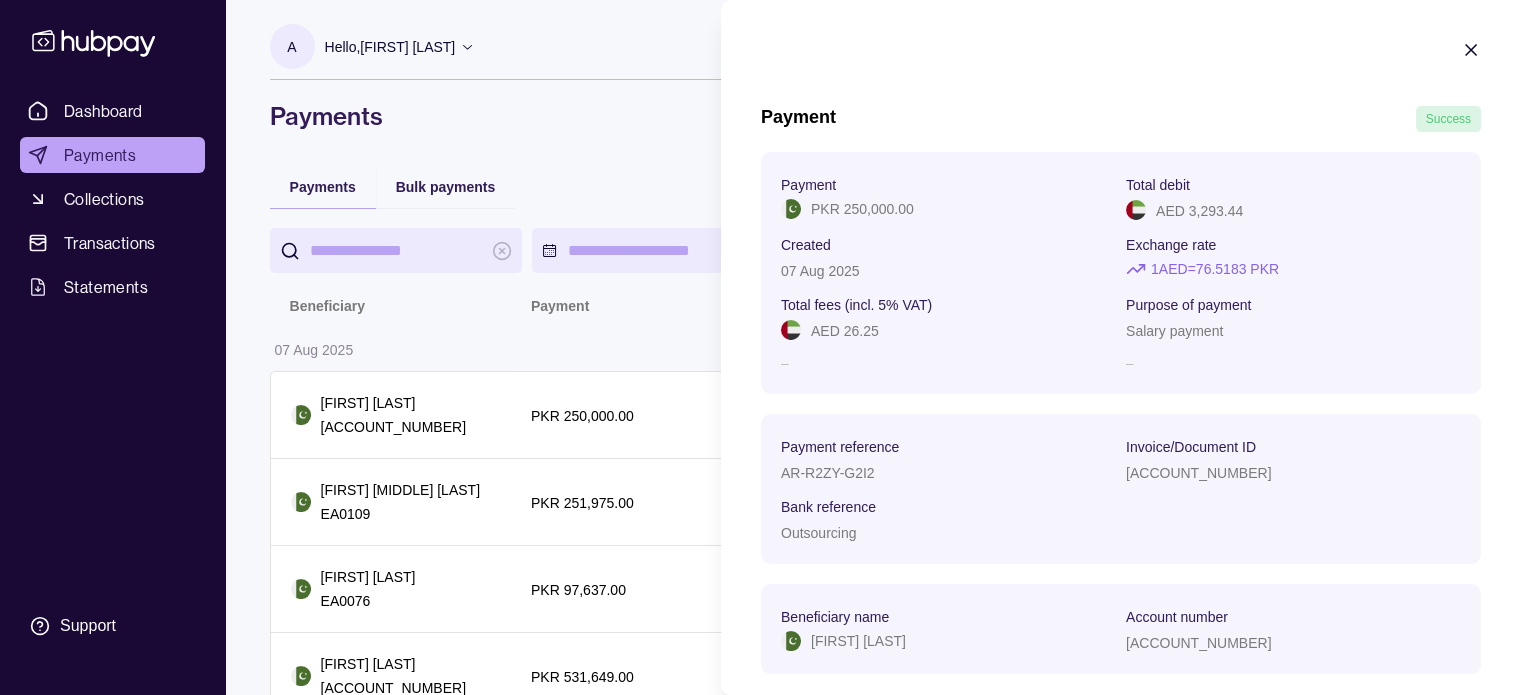 click 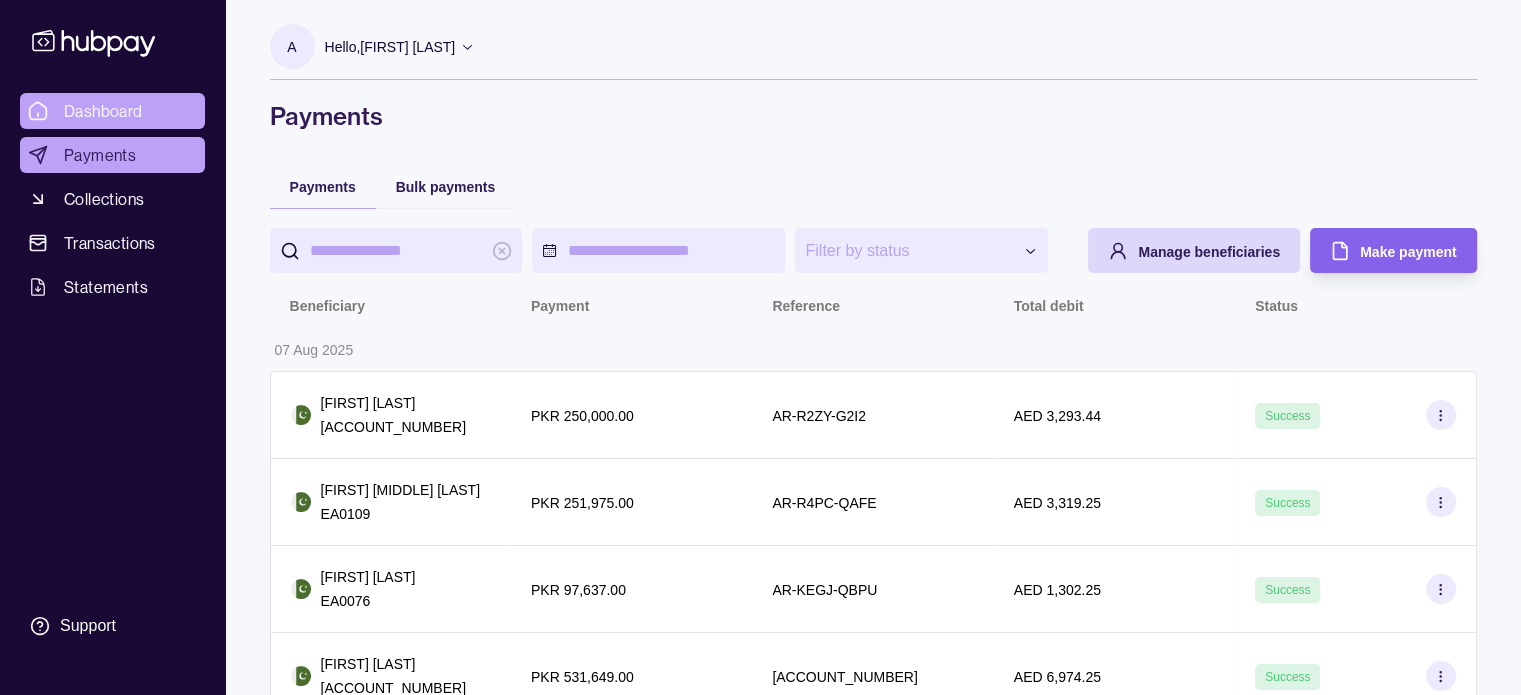click on "Dashboard" at bounding box center (103, 111) 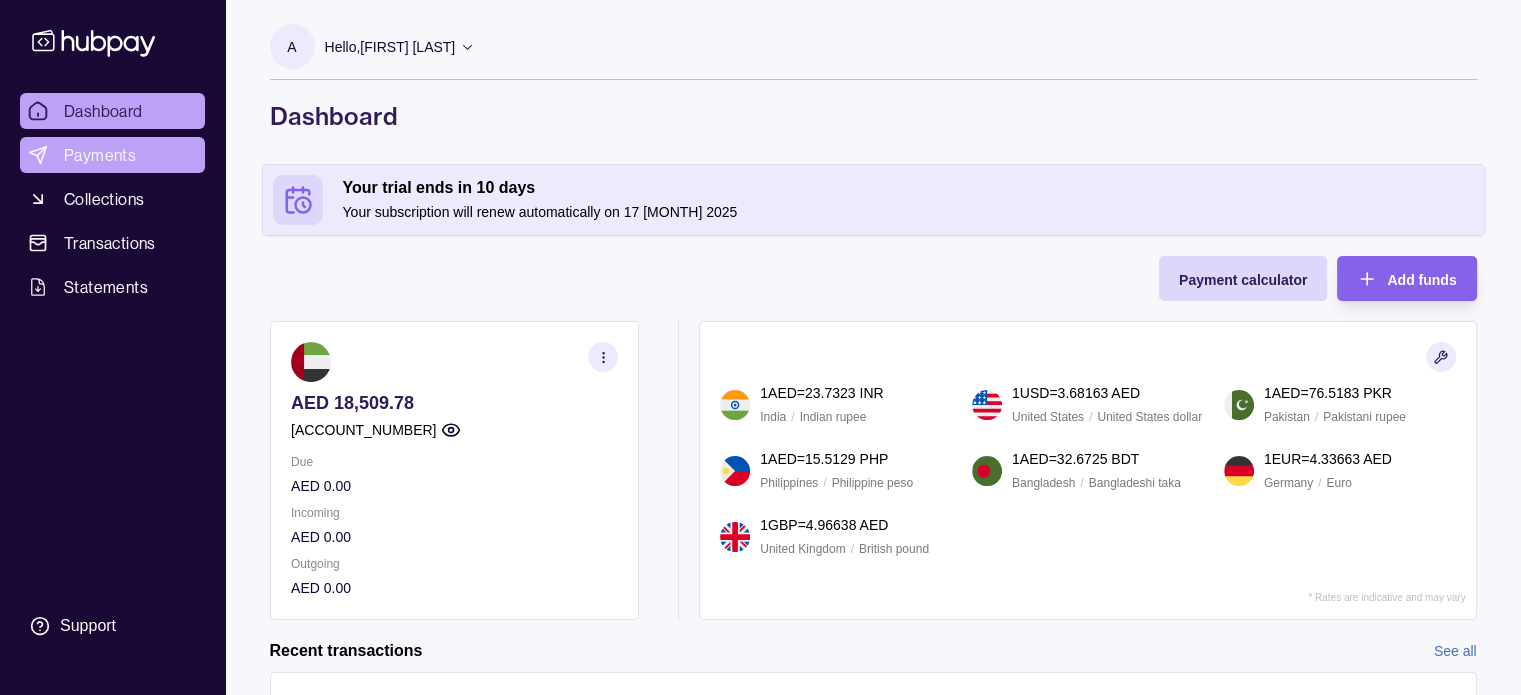 click on "Payments" at bounding box center [100, 155] 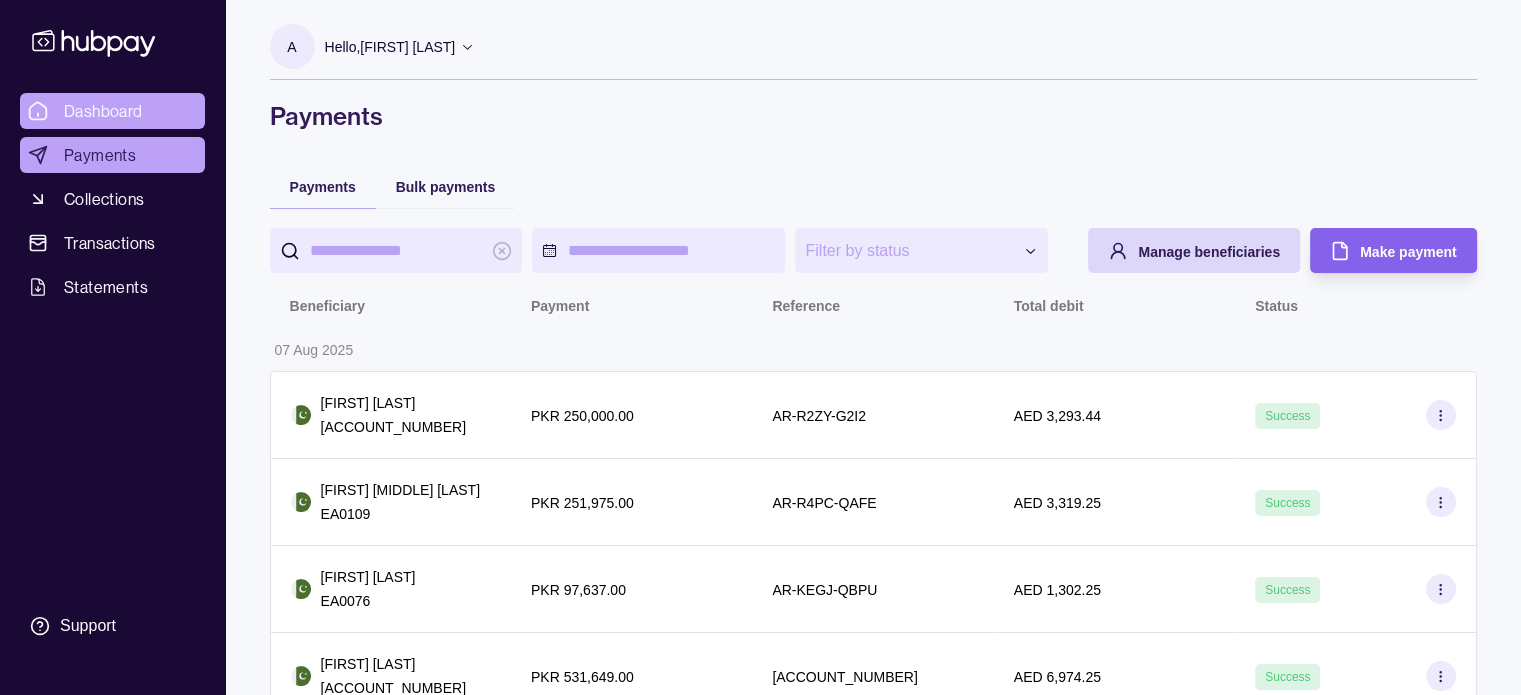 click on "Dashboard" at bounding box center (103, 111) 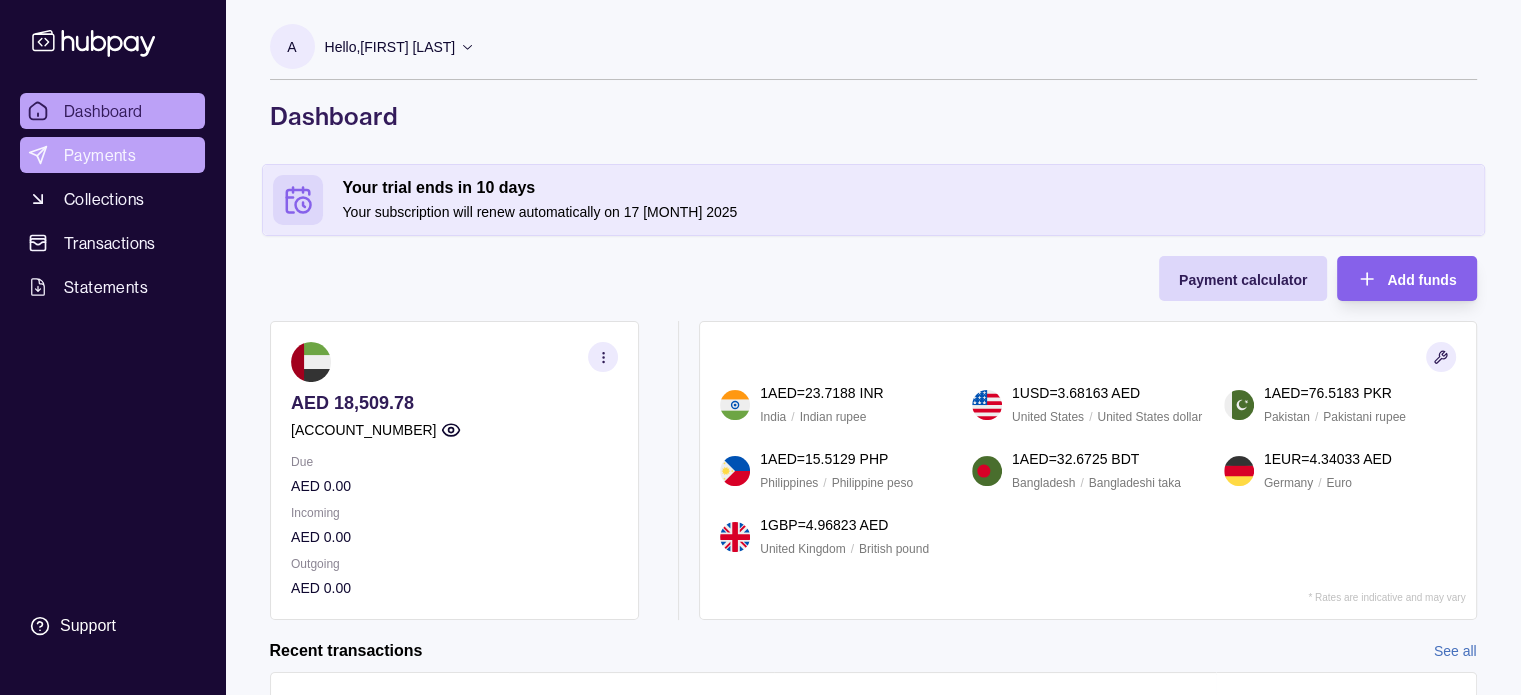 click on "Payments" at bounding box center [100, 155] 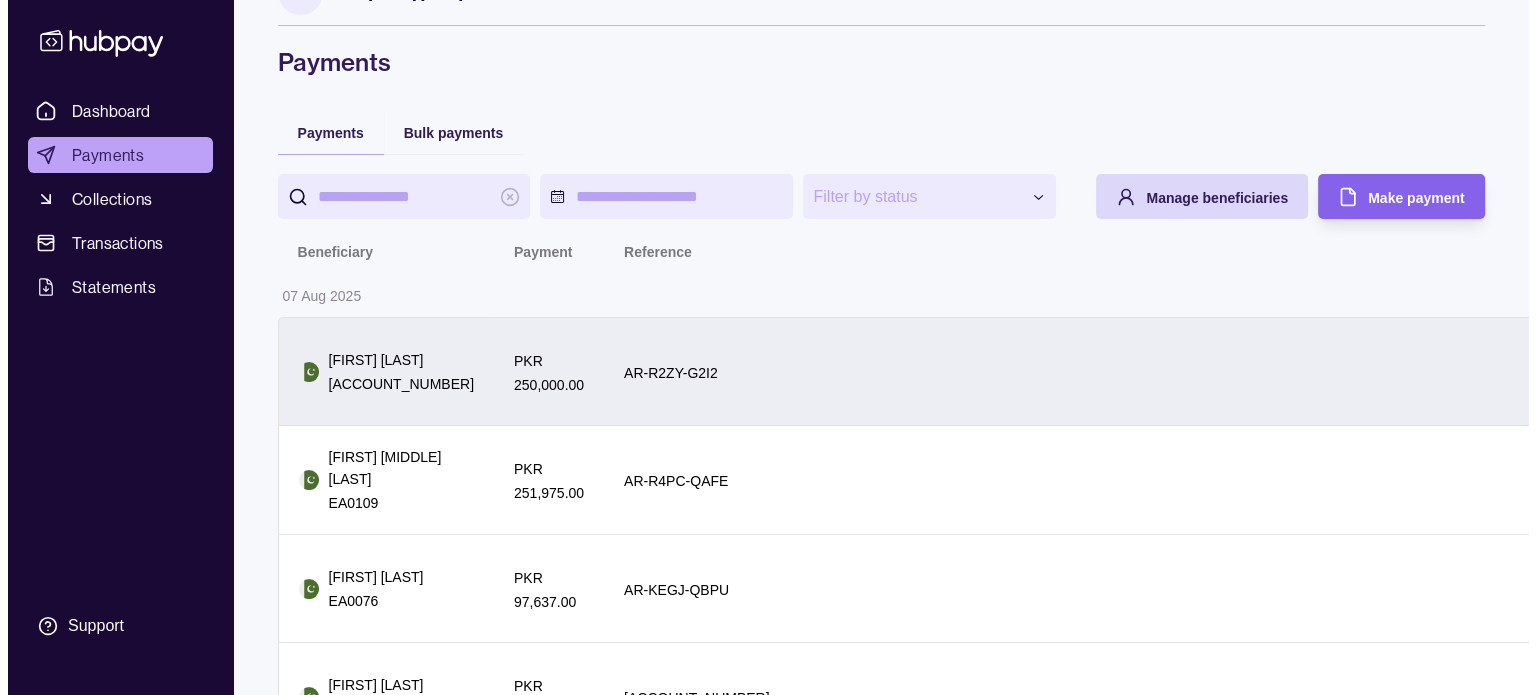 scroll, scrollTop: 0, scrollLeft: 0, axis: both 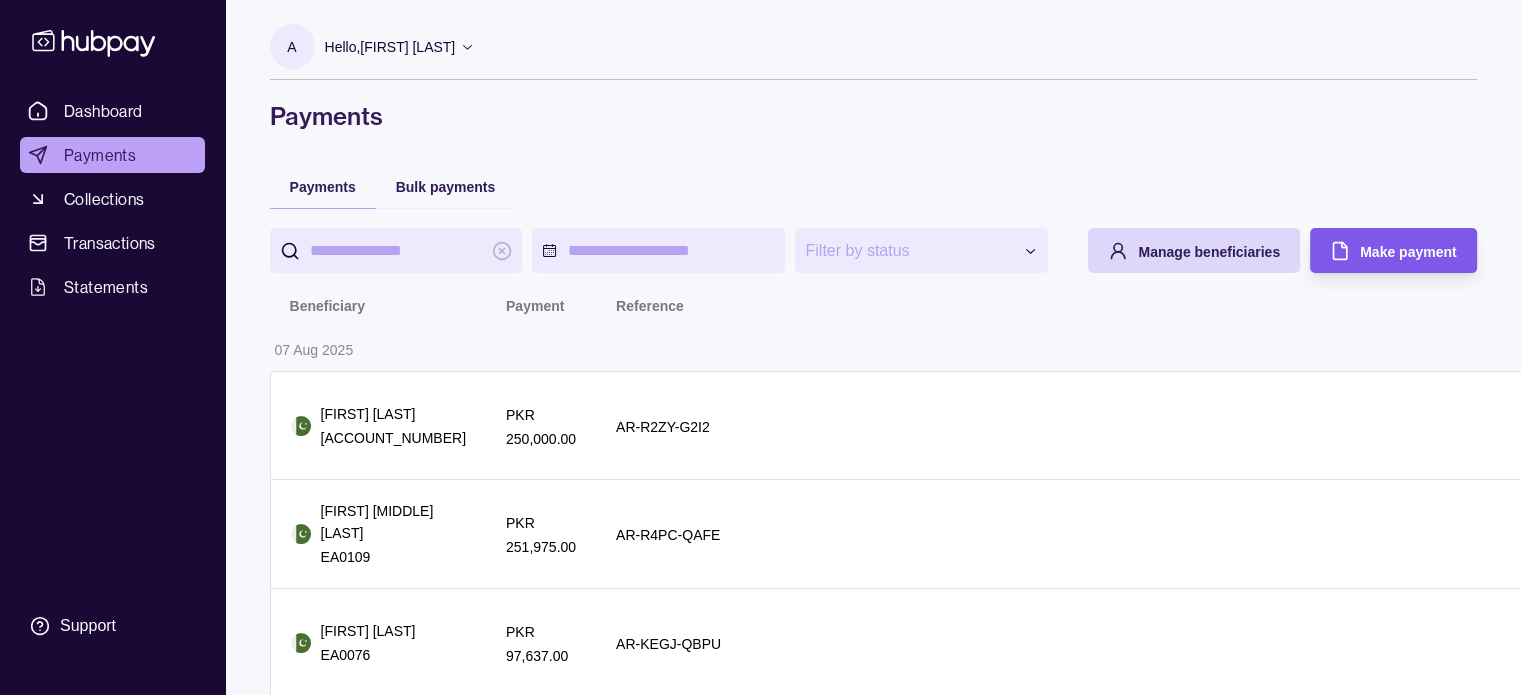 click on "Make payment" at bounding box center [1408, 252] 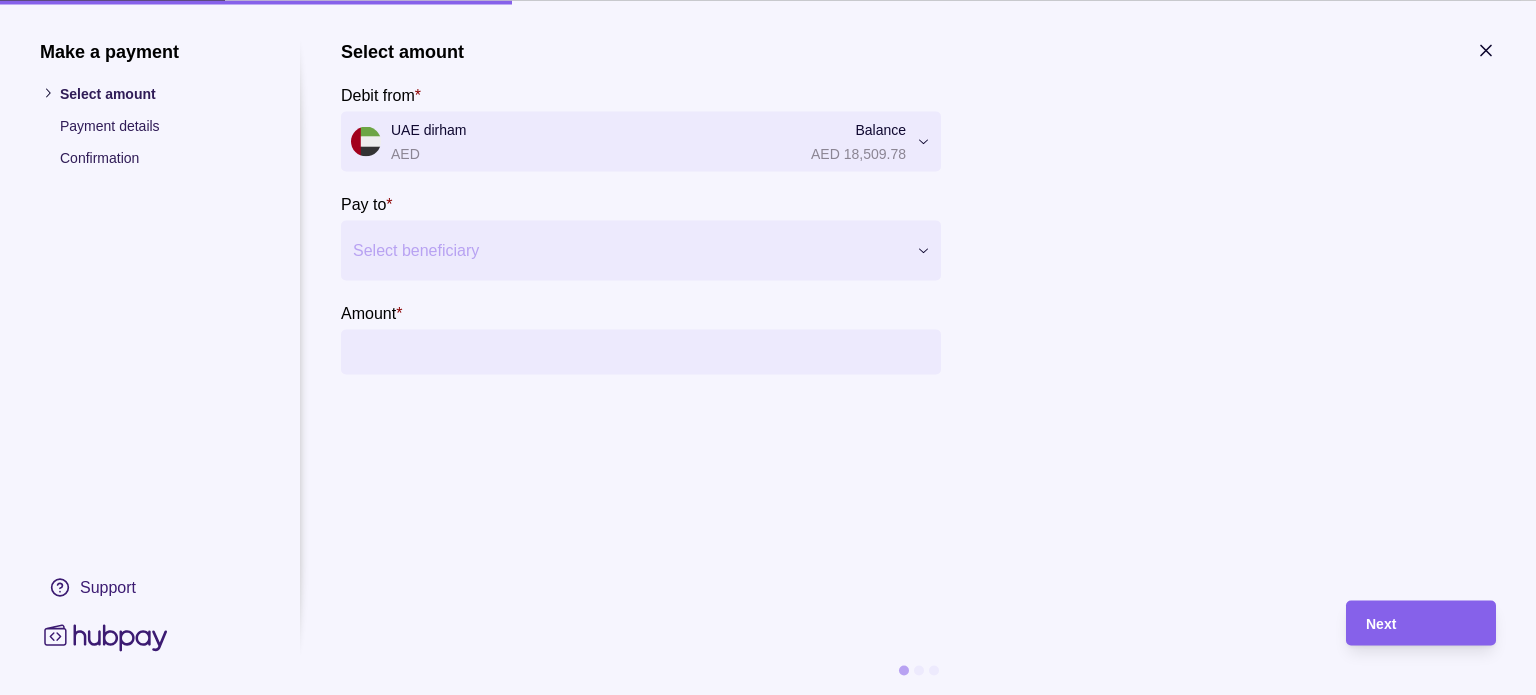 click on "Select beneficiary" at bounding box center [623, 250] 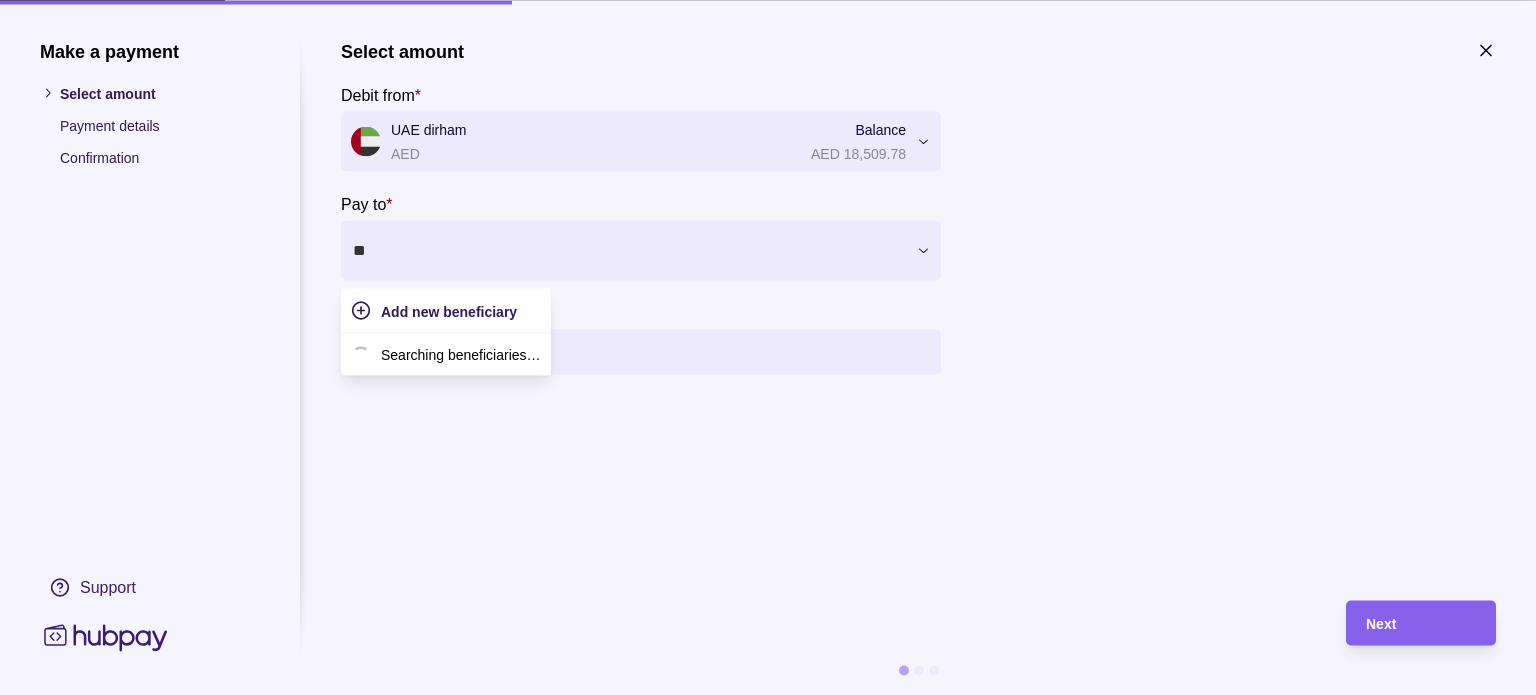 type on "***" 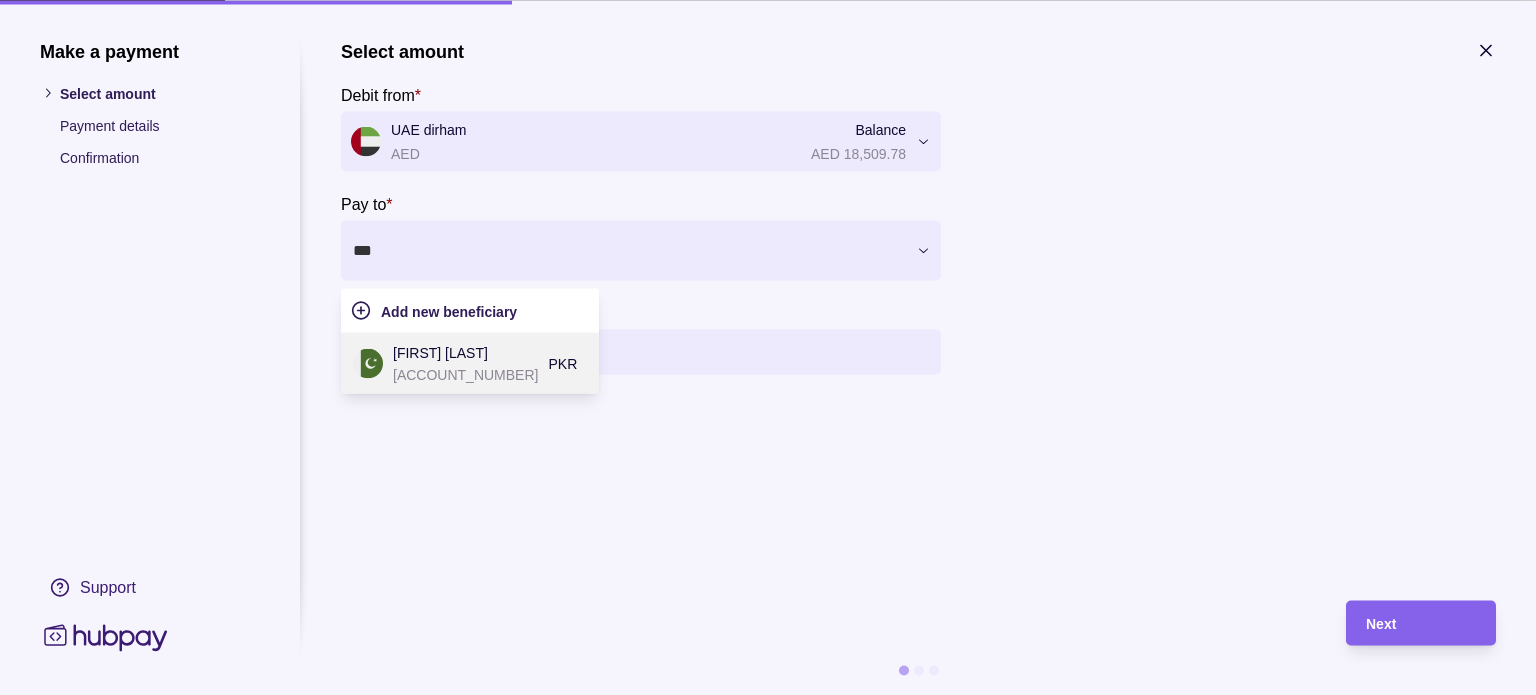 click on "[FIRST] [LAST]" at bounding box center [465, 352] 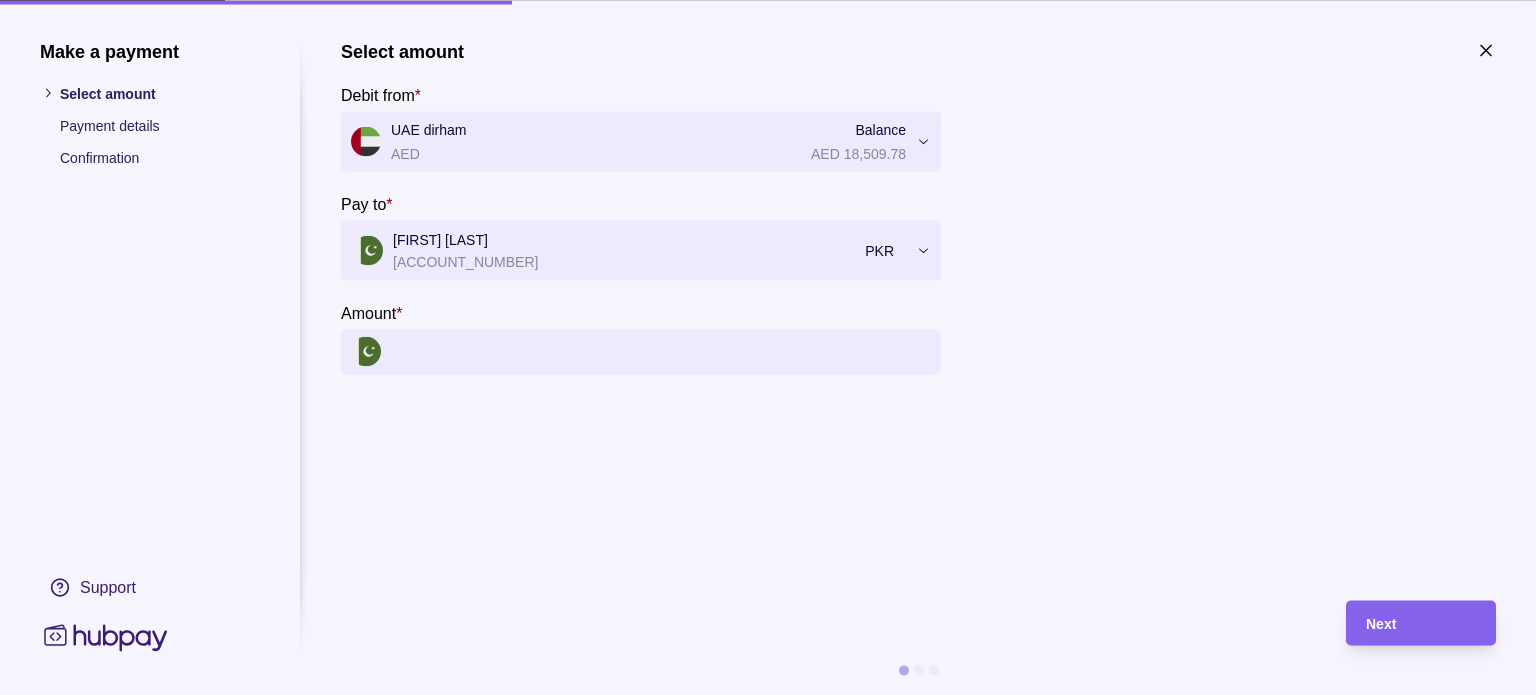 click on "Amount  *" at bounding box center [661, 351] 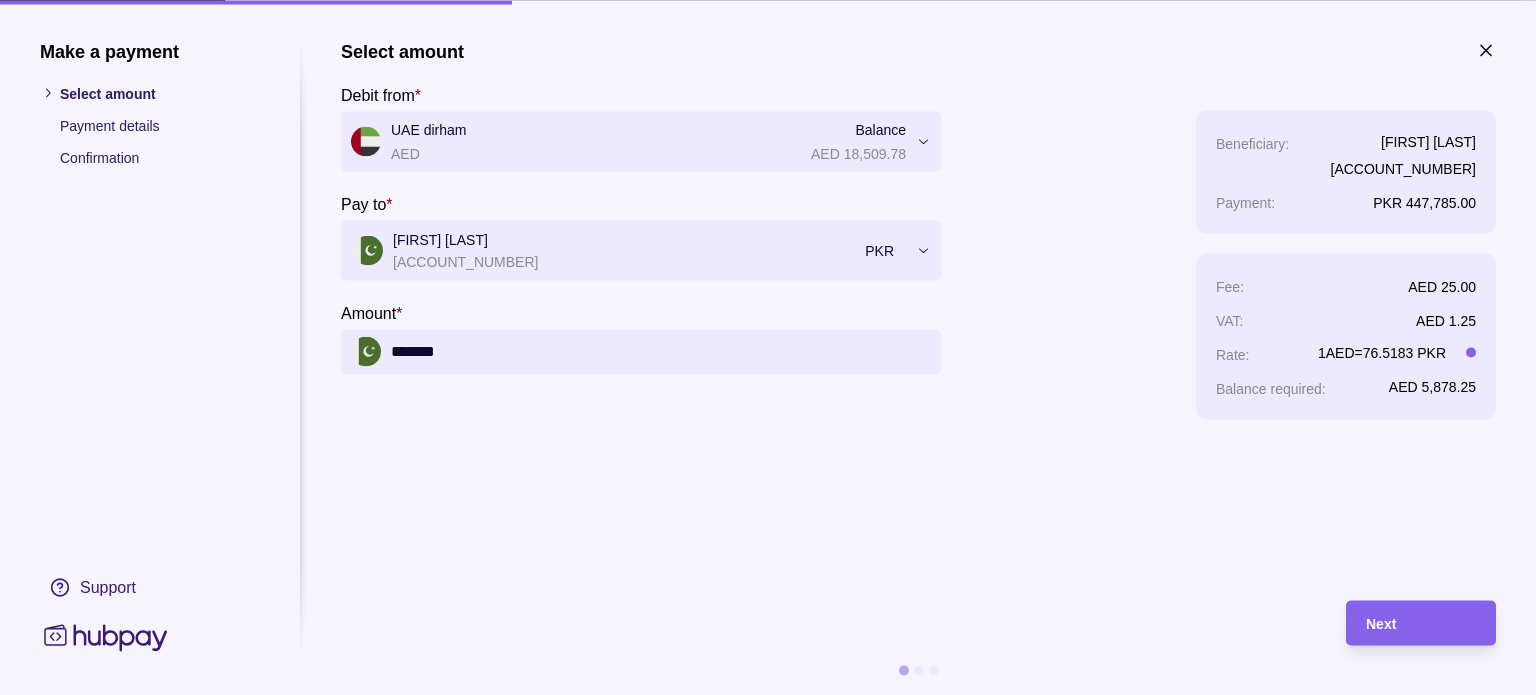 type on "*******" 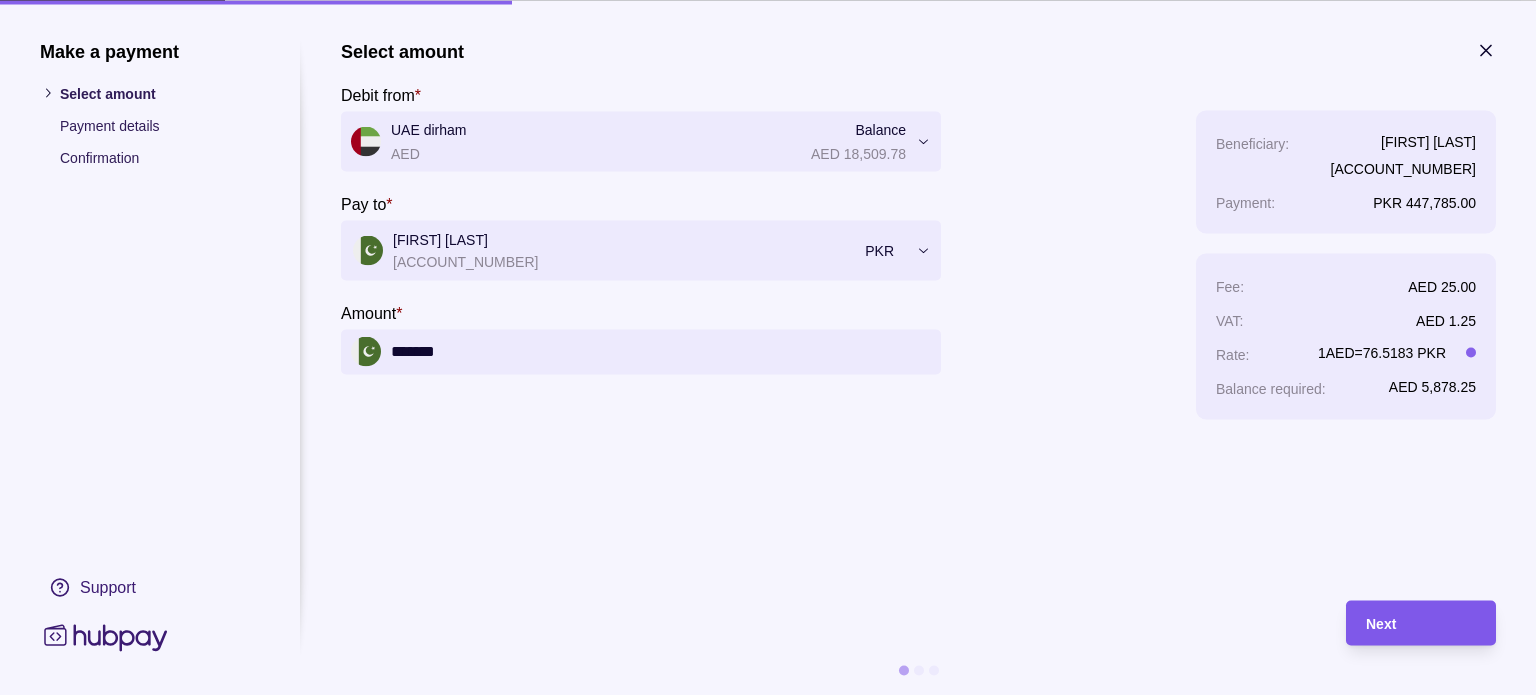 click on "Next" at bounding box center (1421, 623) 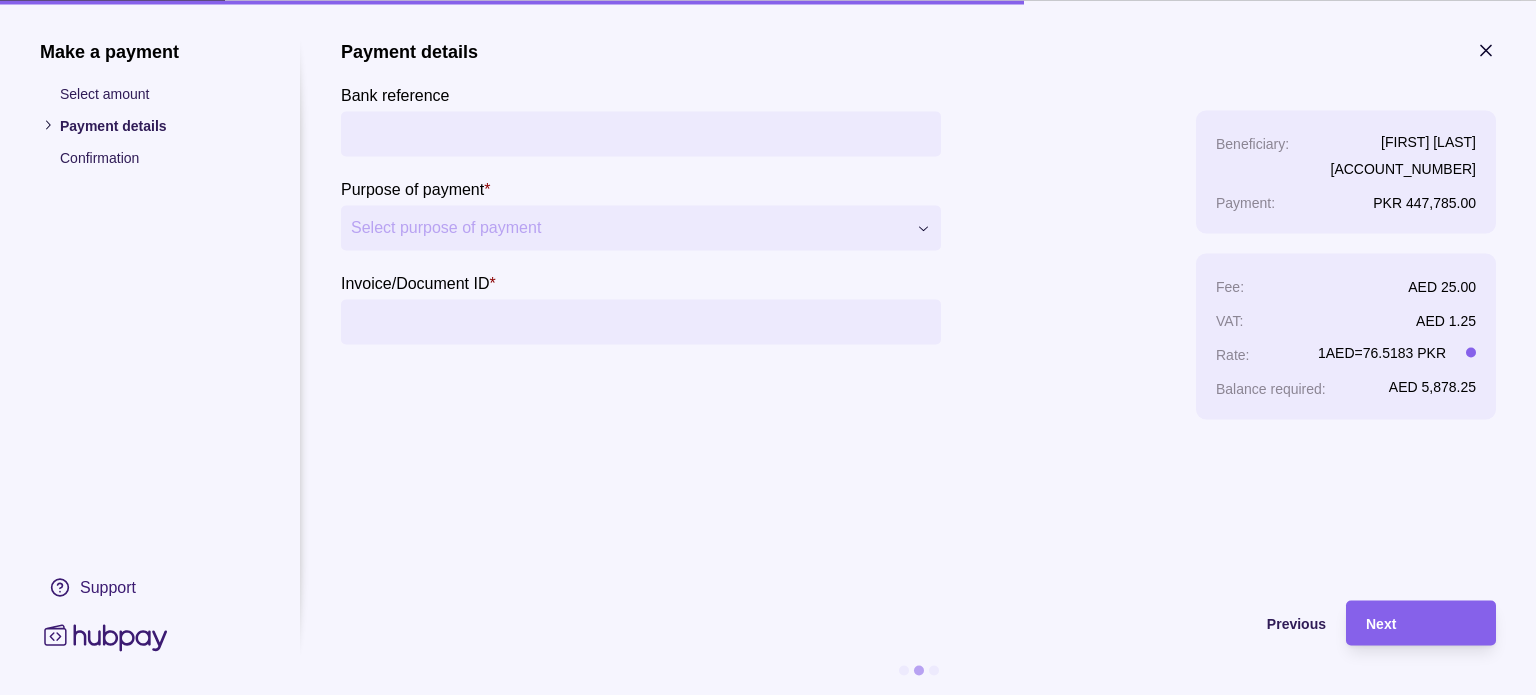 click on "Invoice/Document ID  *" at bounding box center [641, 321] 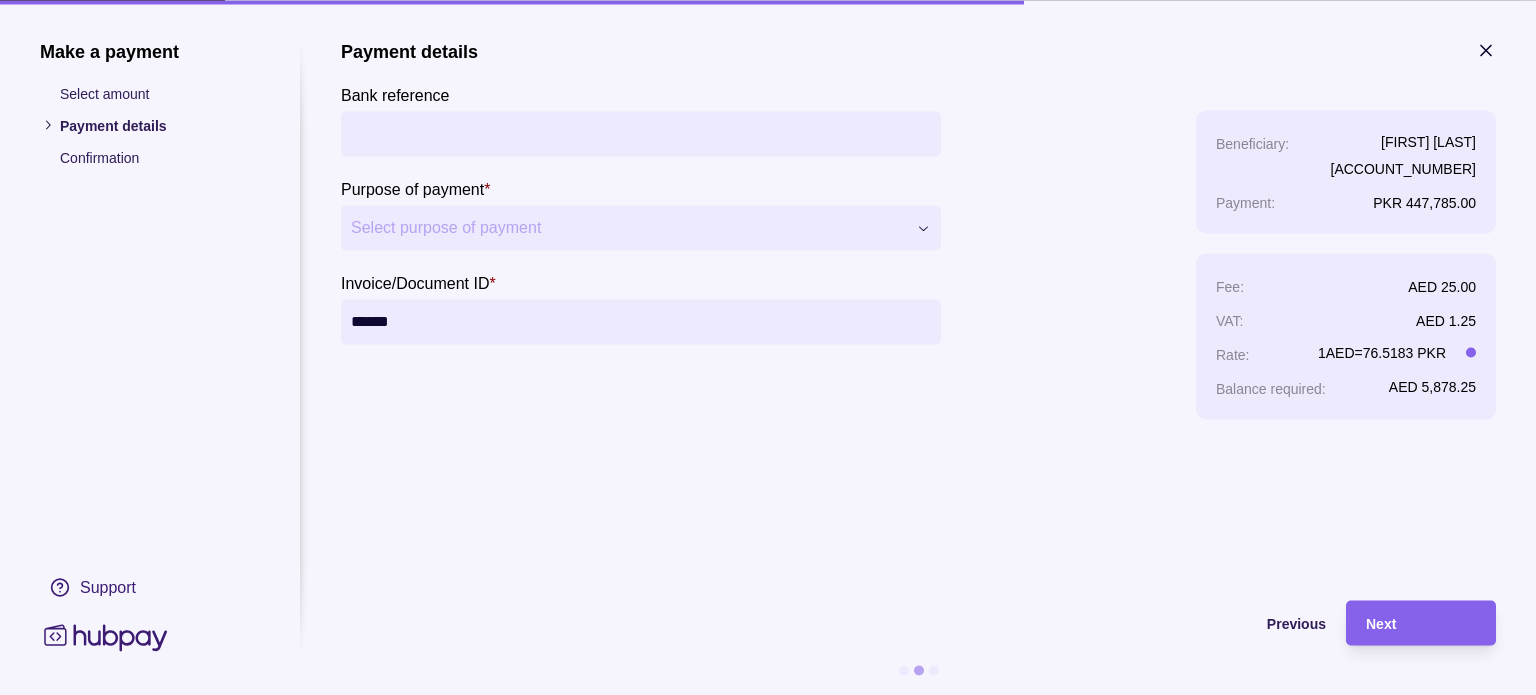 type on "******" 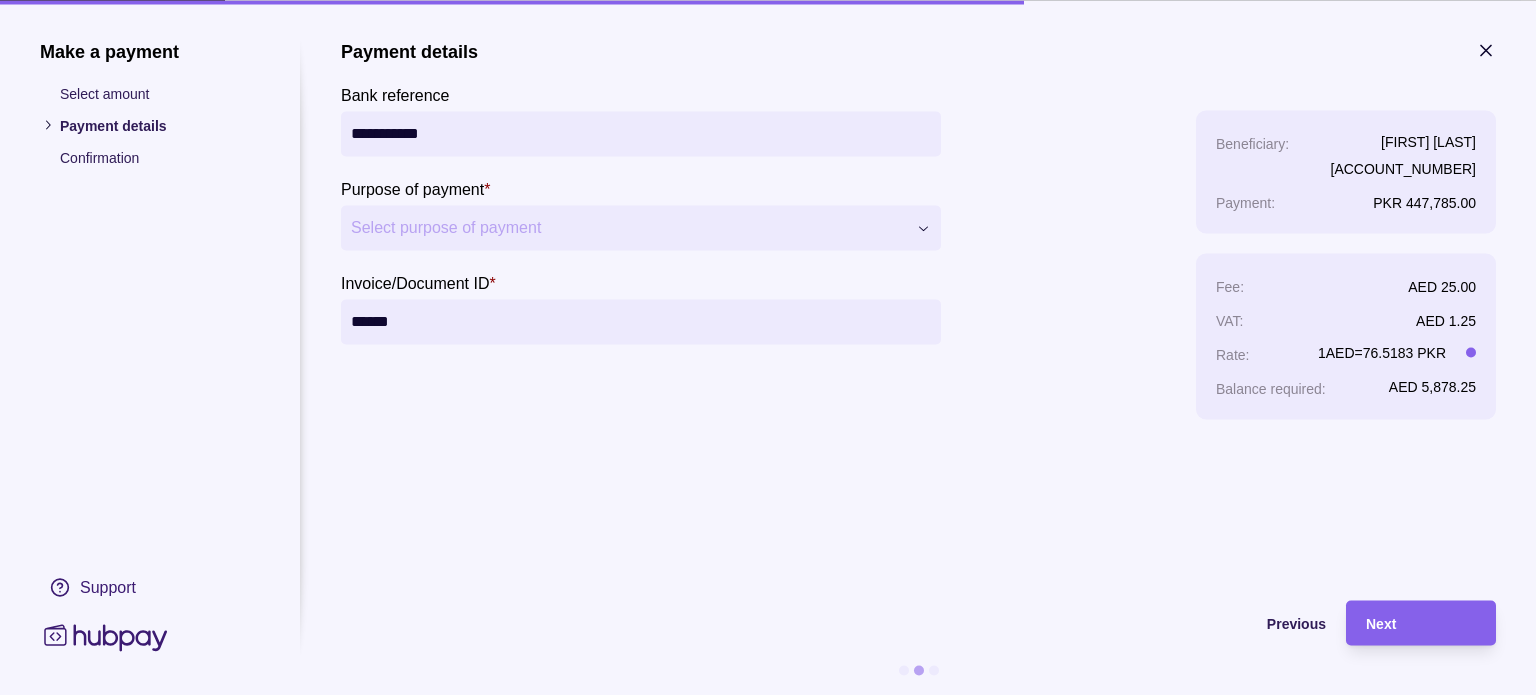 type on "**********" 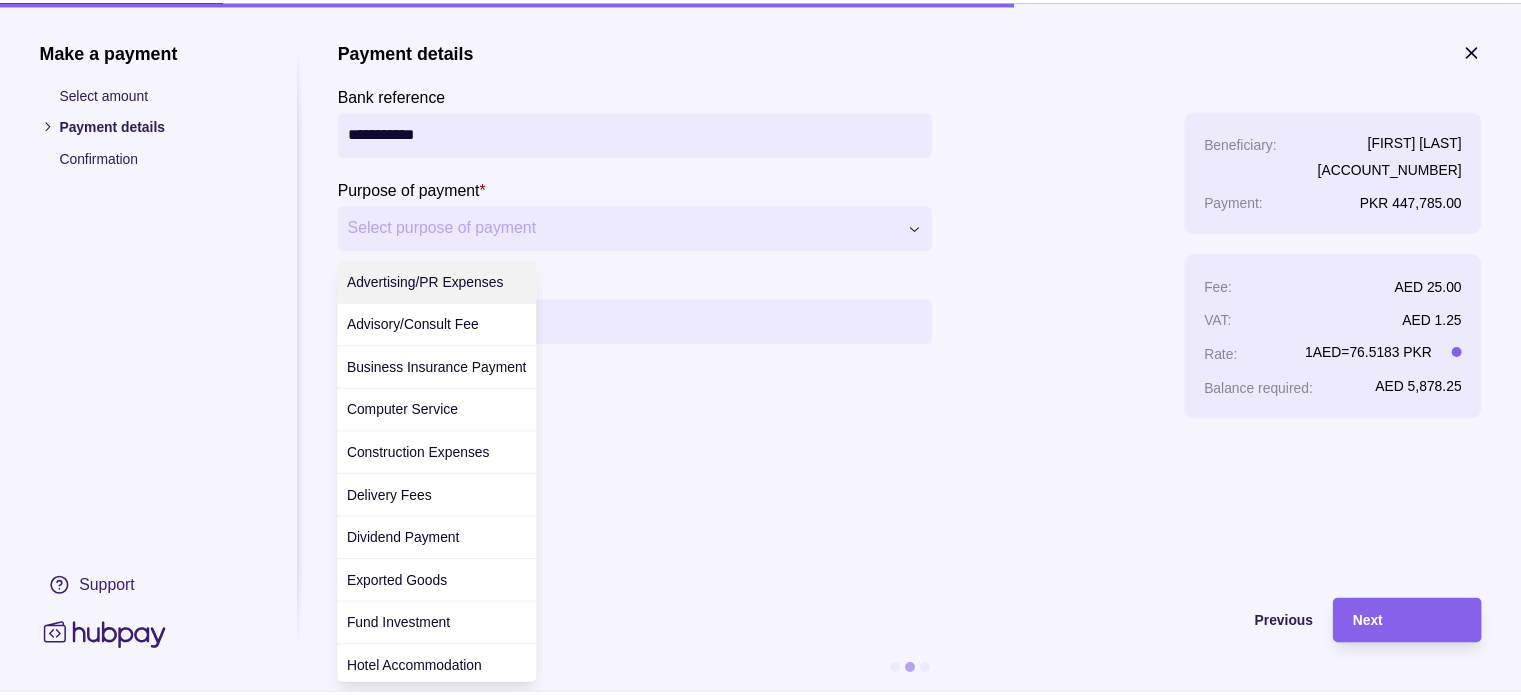 scroll, scrollTop: 708, scrollLeft: 0, axis: vertical 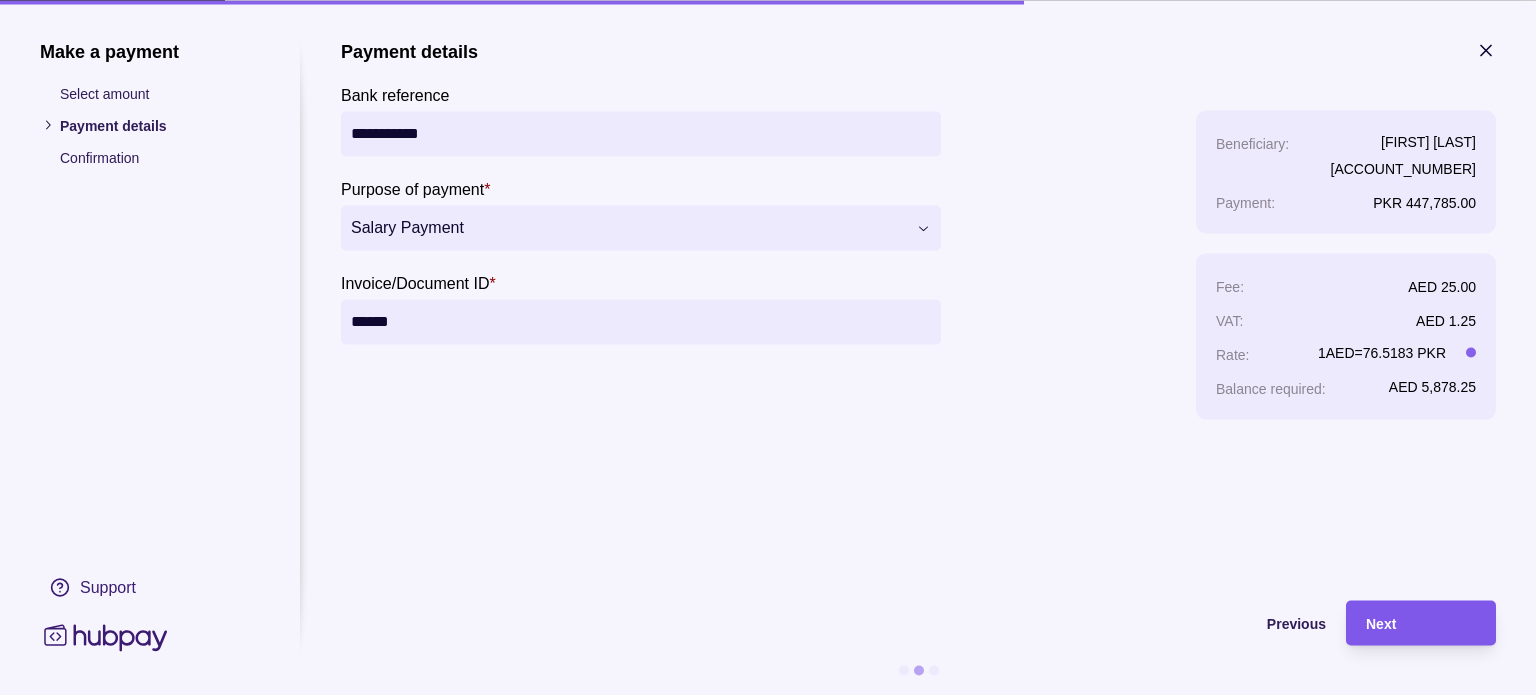 click on "Next" at bounding box center (1406, 622) 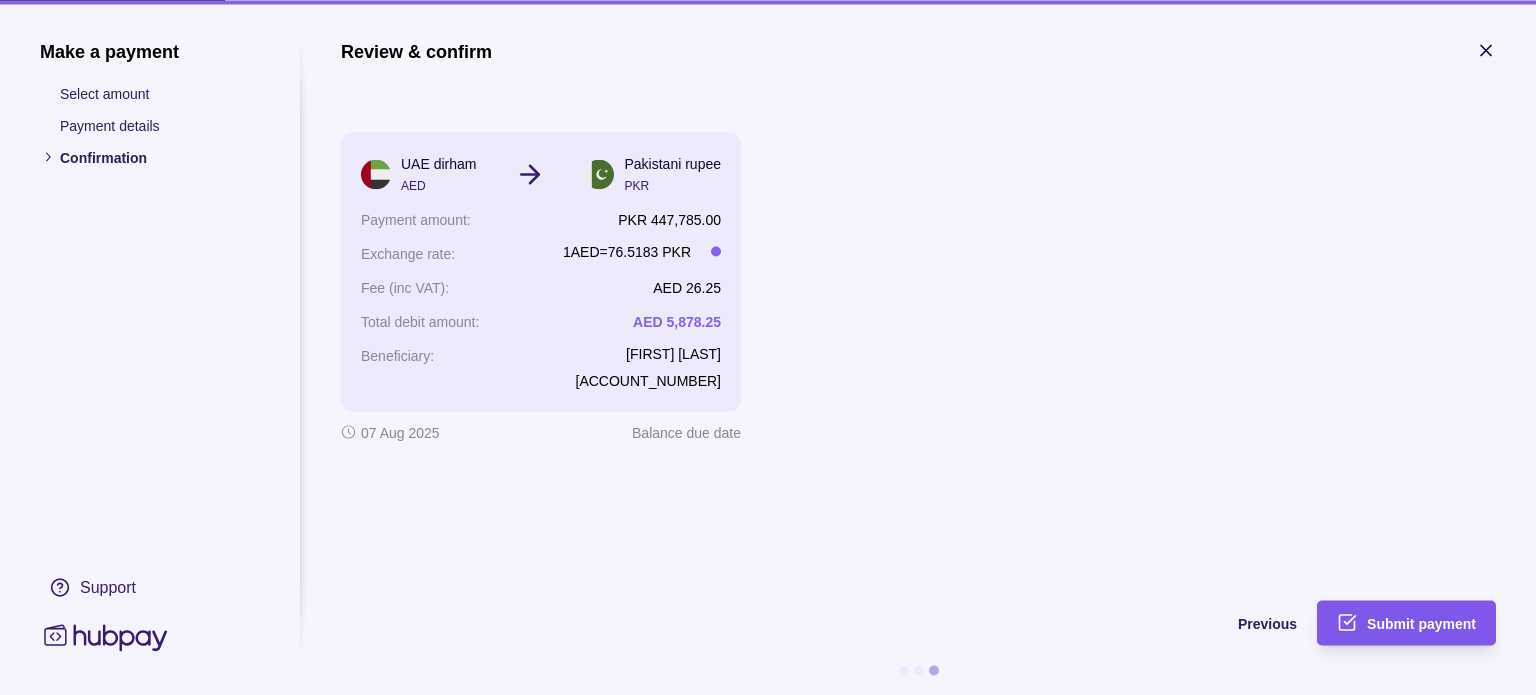 click on "Submit payment" at bounding box center [1421, 623] 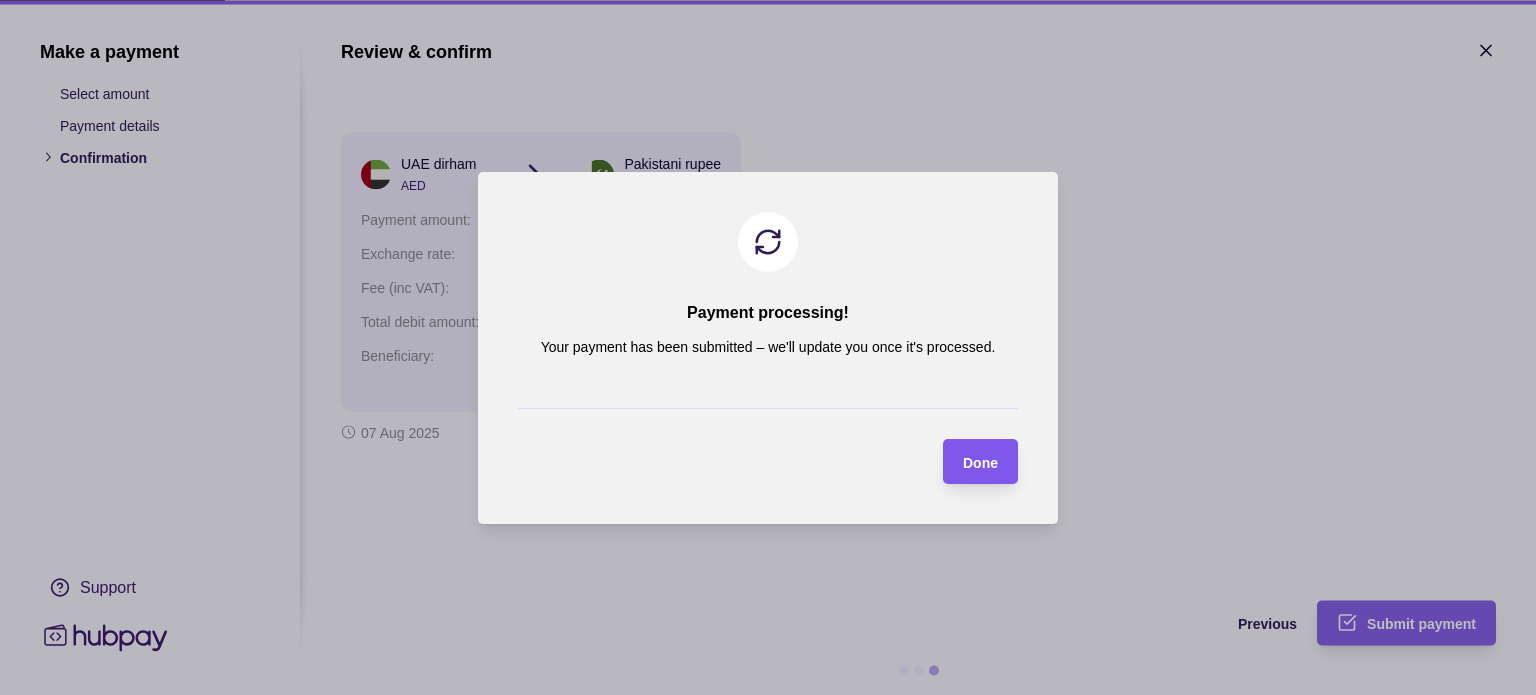 click on "Done" at bounding box center (980, 462) 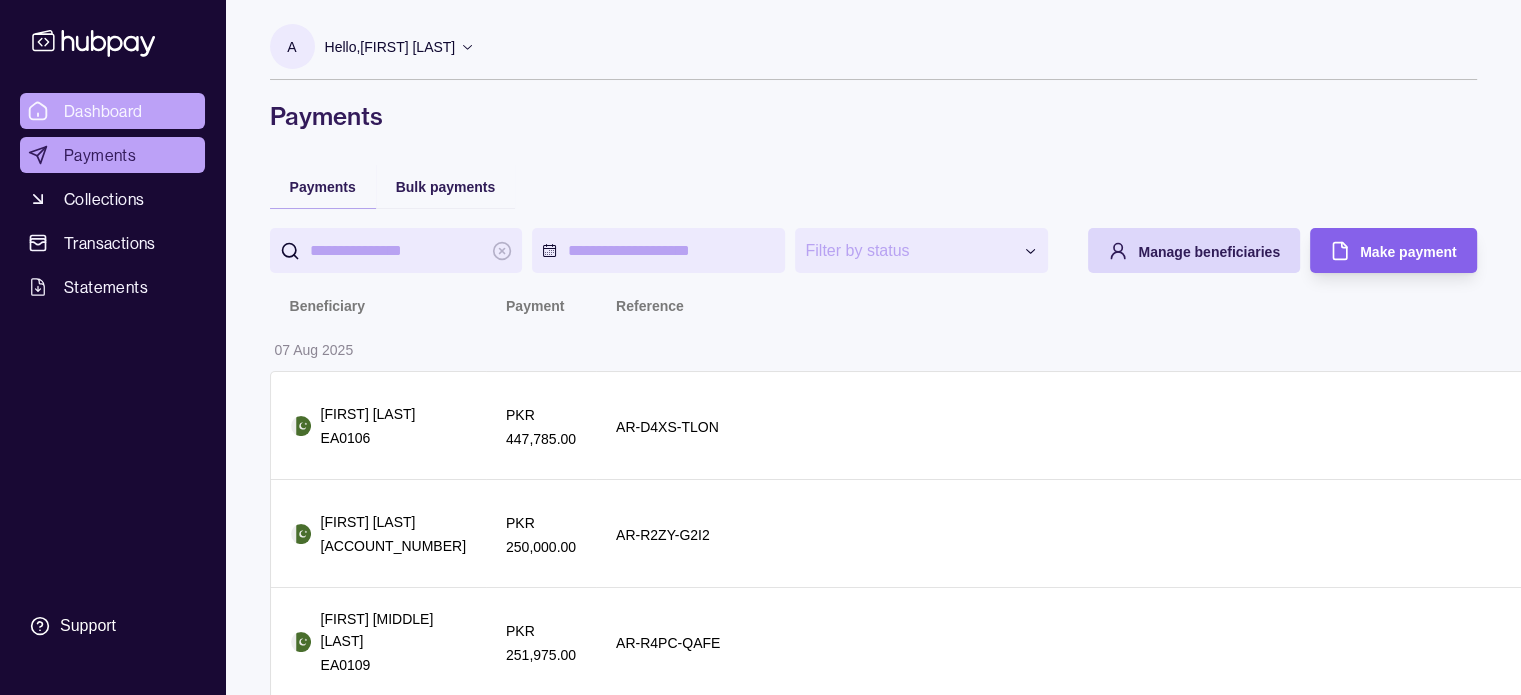 click on "Dashboard" at bounding box center [103, 111] 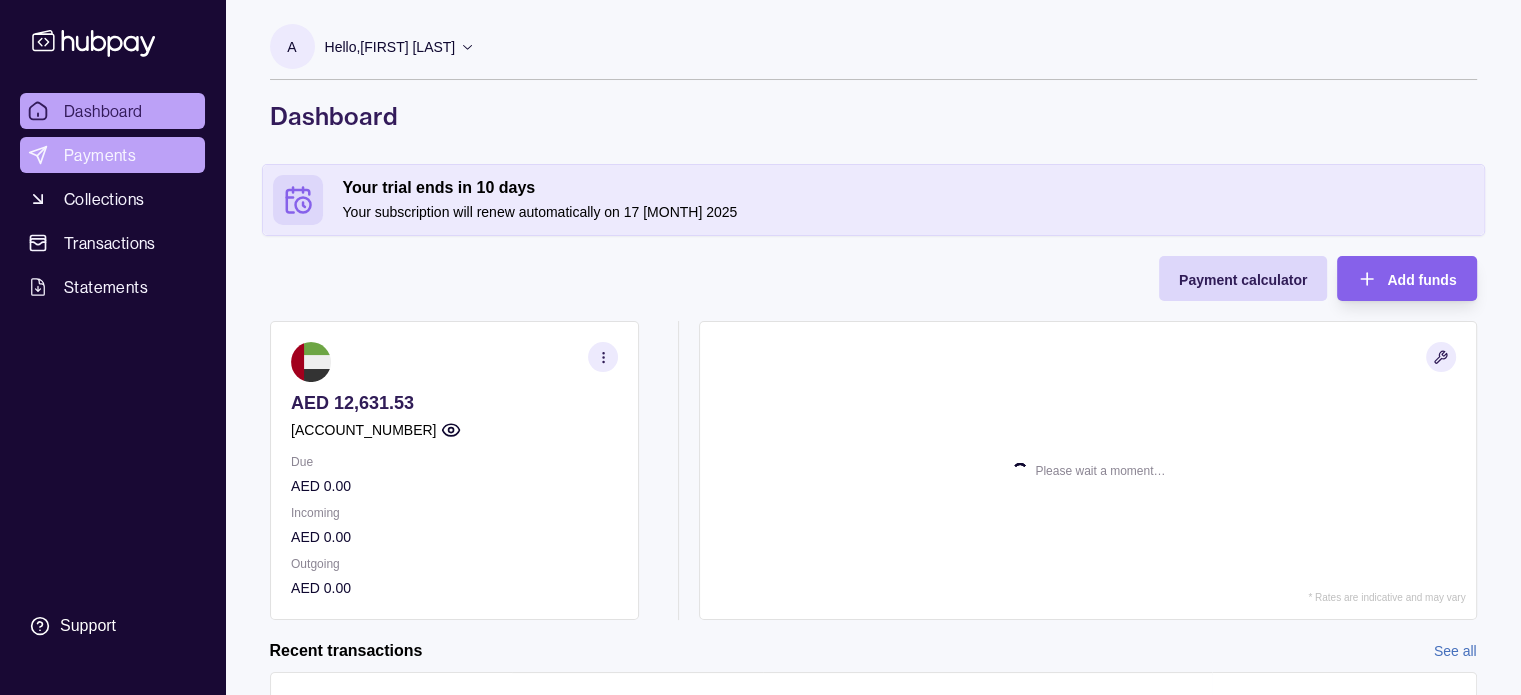click on "Payments" at bounding box center [100, 155] 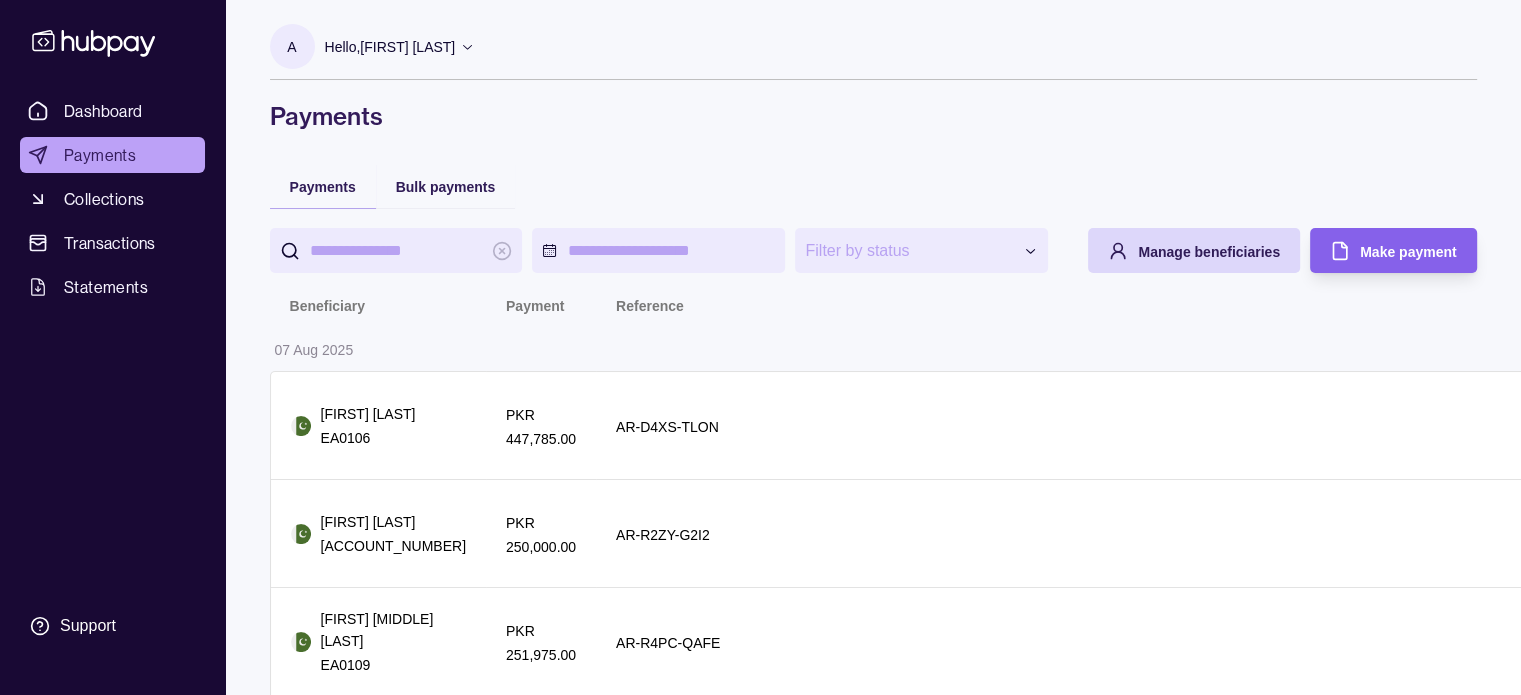click on "Payments" at bounding box center (100, 155) 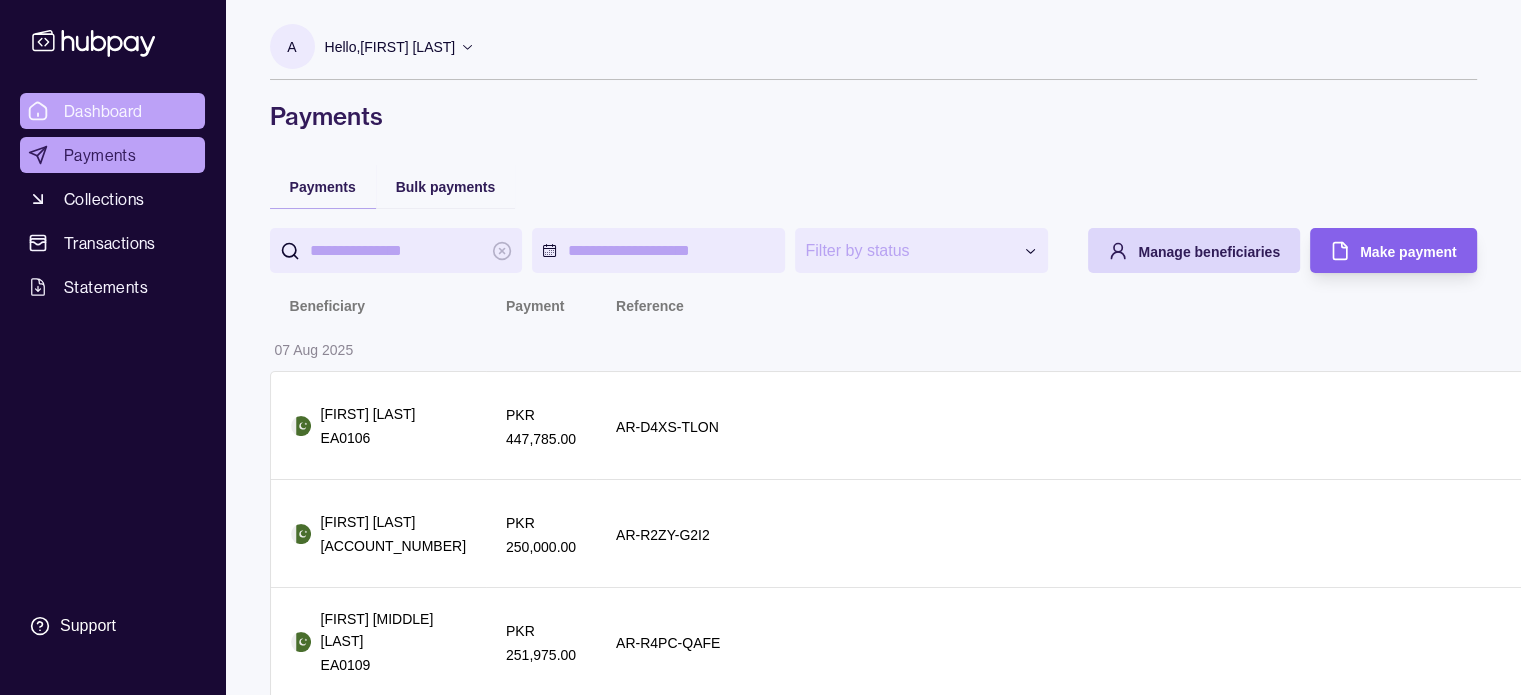 click on "Dashboard" at bounding box center [103, 111] 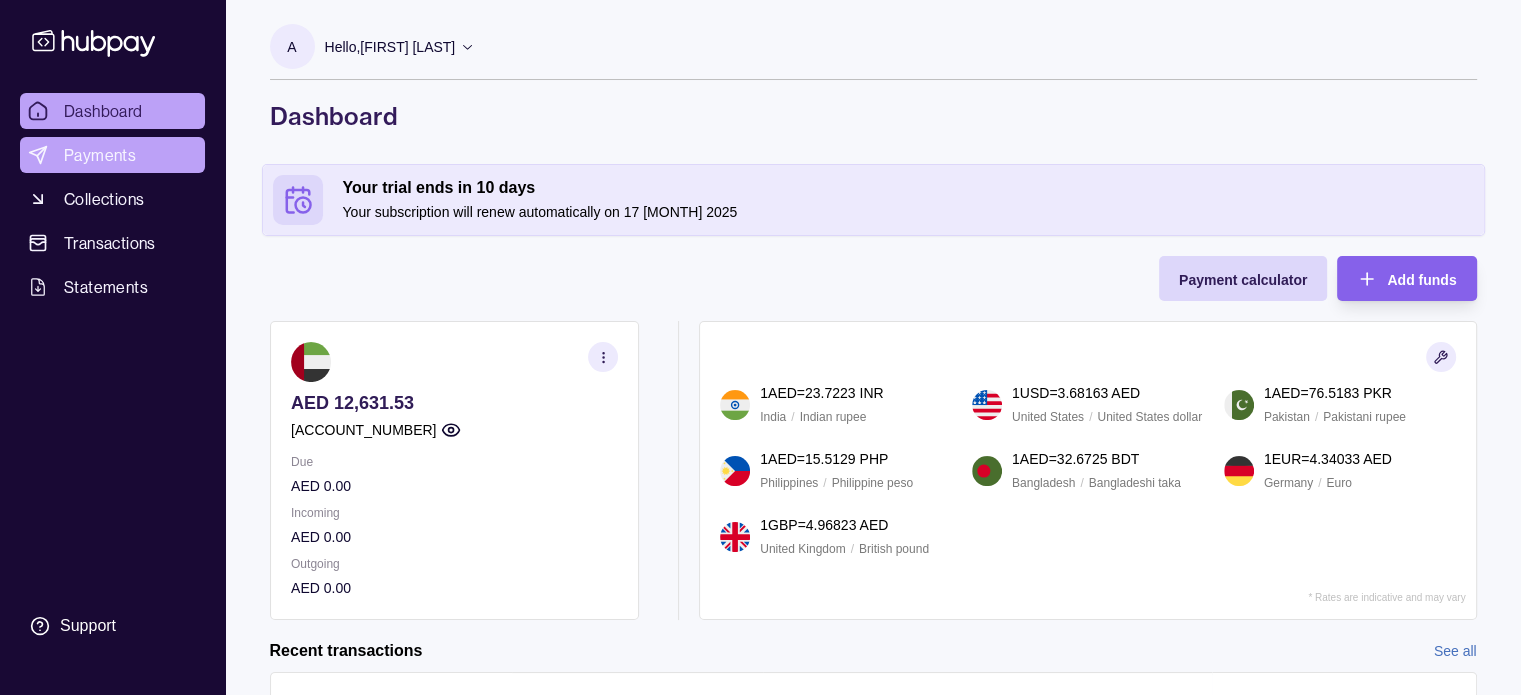 click on "Payments" at bounding box center (100, 155) 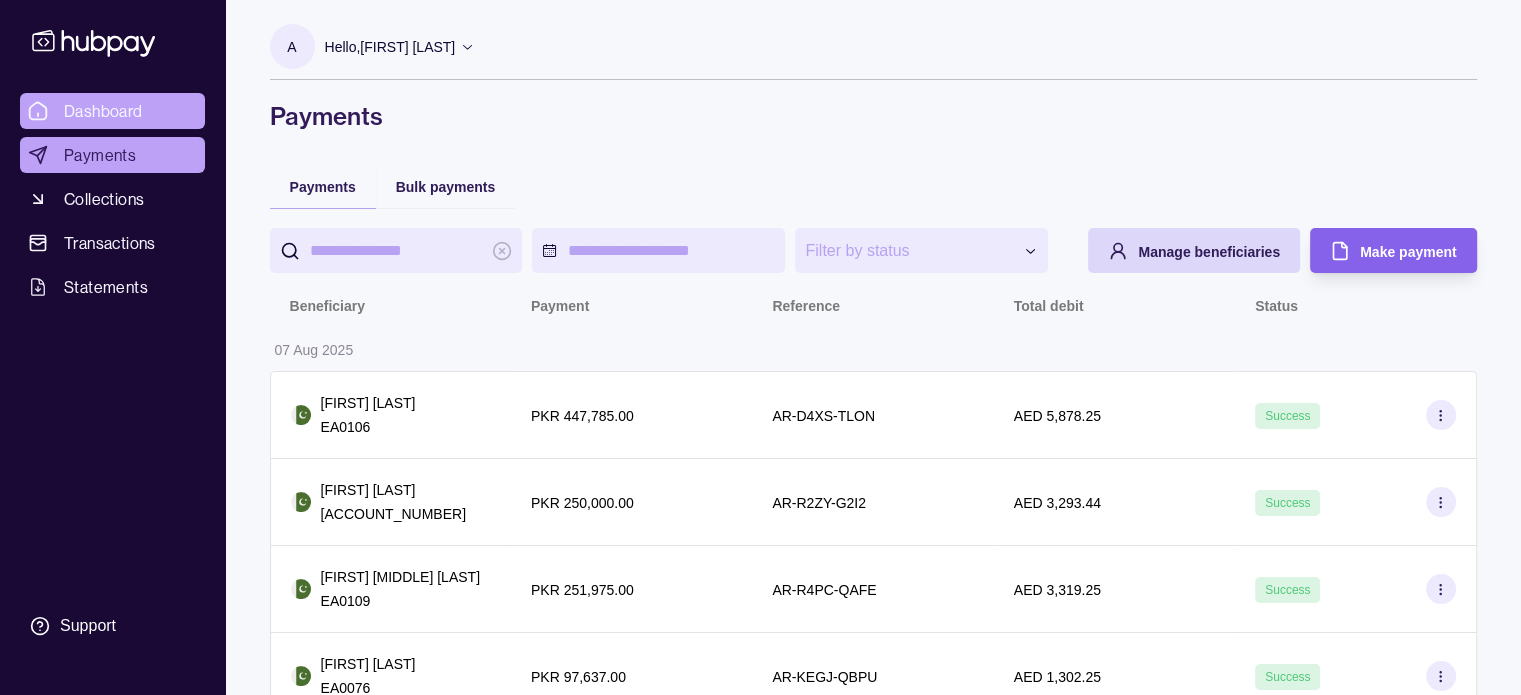 click on "Dashboard" at bounding box center [103, 111] 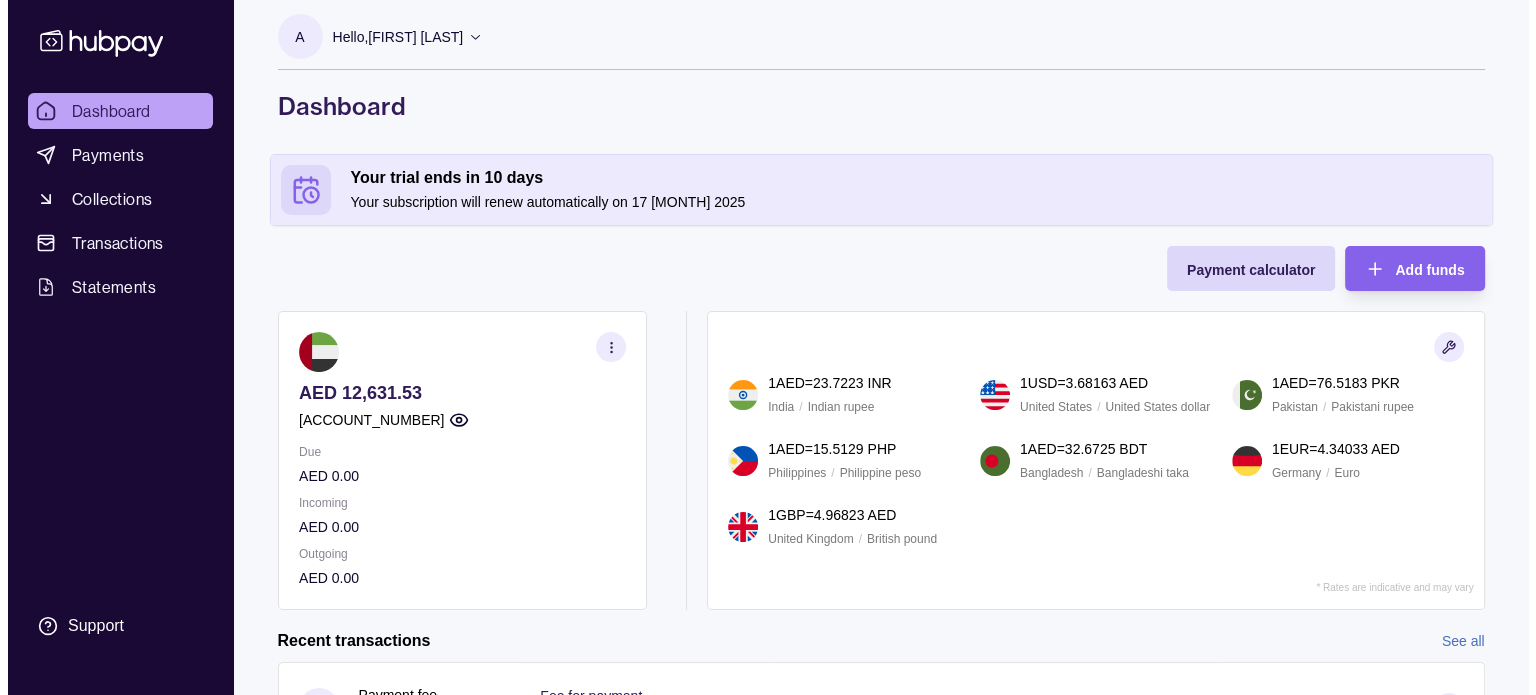 scroll, scrollTop: 0, scrollLeft: 0, axis: both 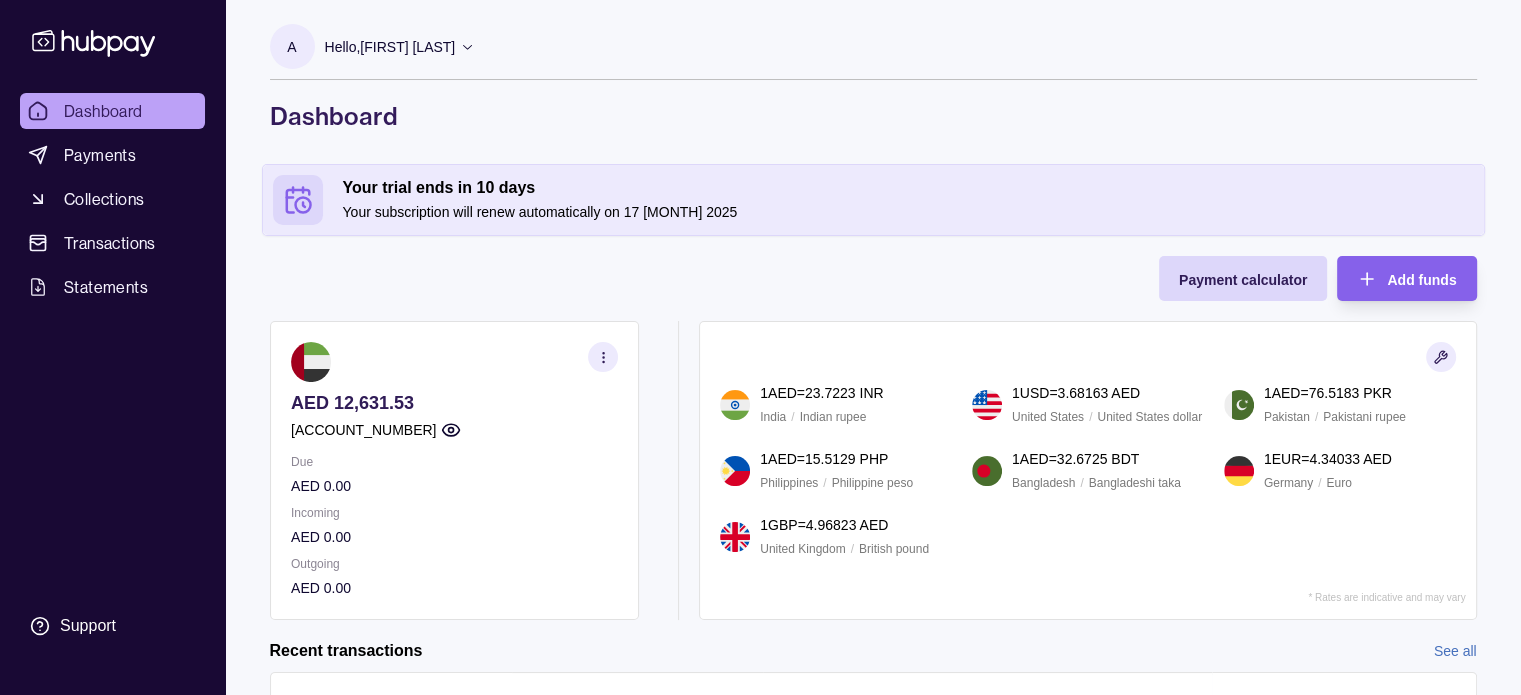 click on "Hello,  [FIRST] [LAST]" at bounding box center [390, 47] 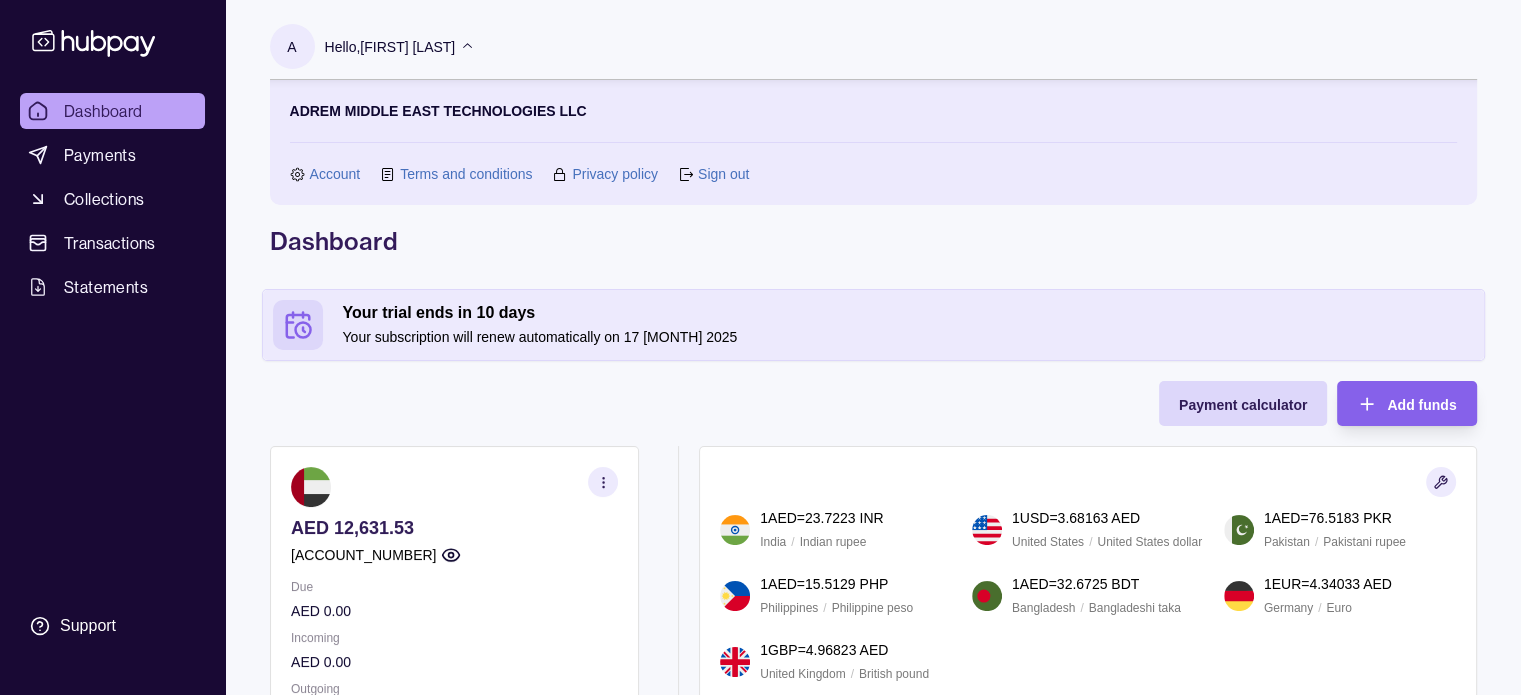 click on "Sign out" at bounding box center (723, 174) 